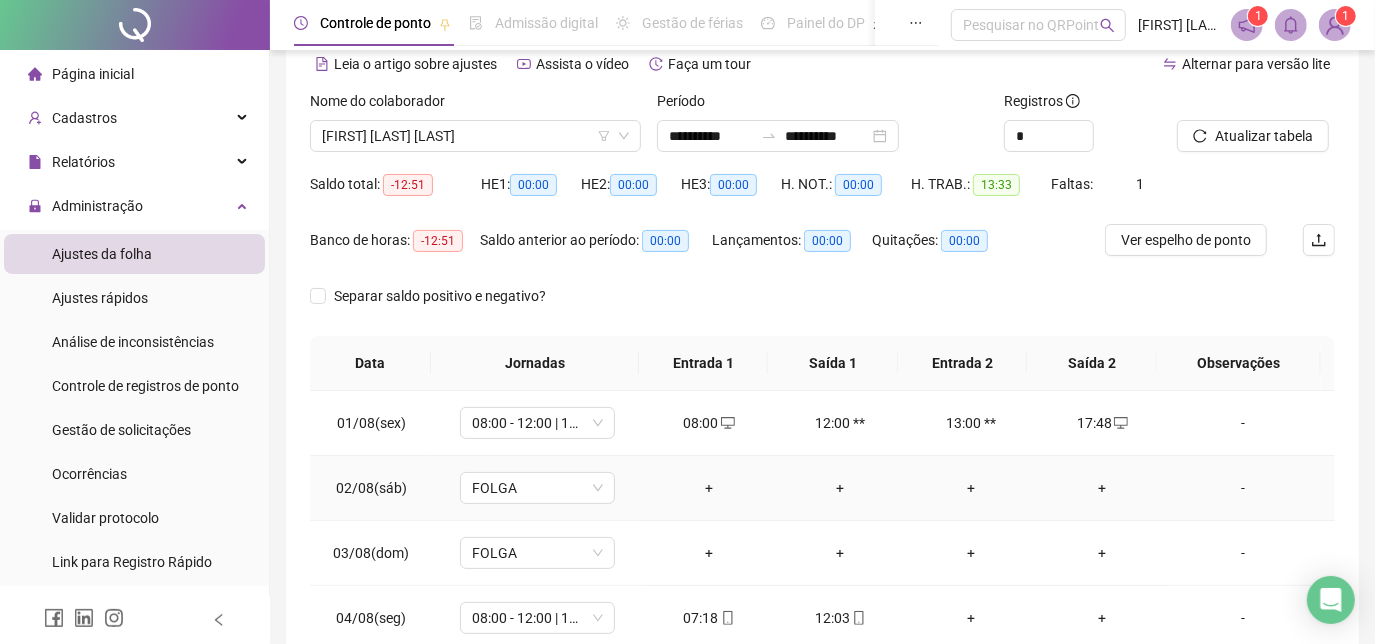 scroll, scrollTop: 0, scrollLeft: 0, axis: both 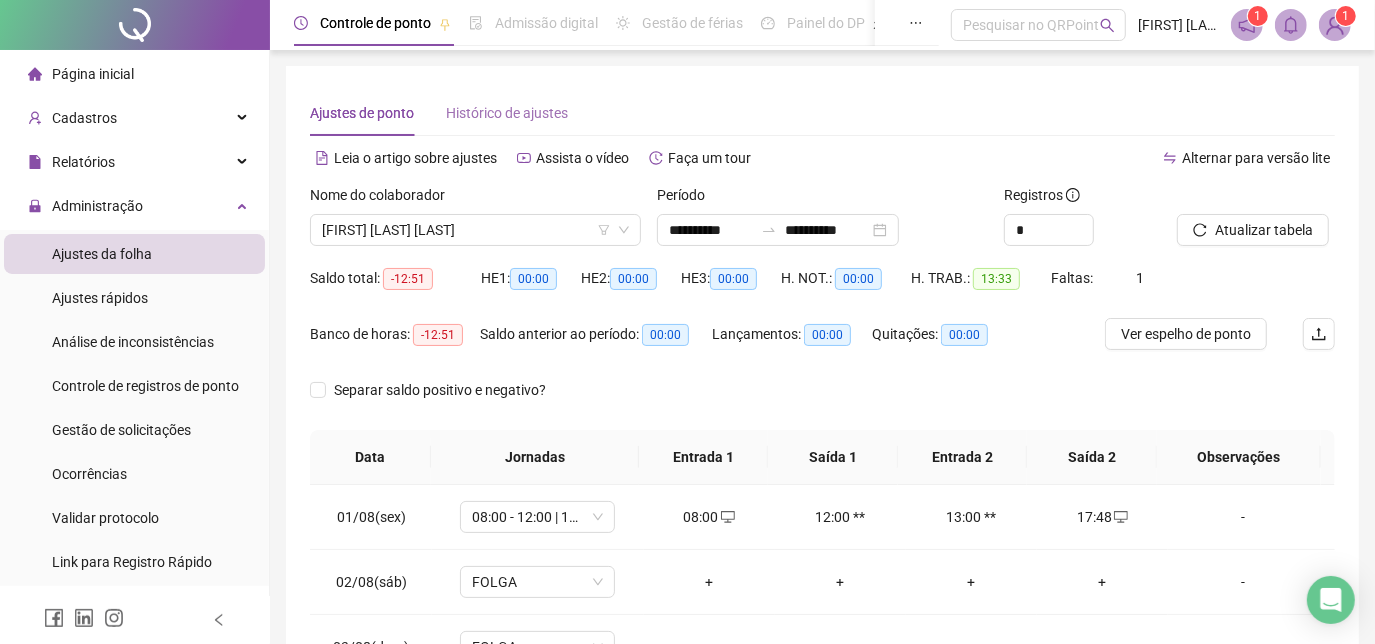 click on "Histórico de ajustes" at bounding box center (507, 113) 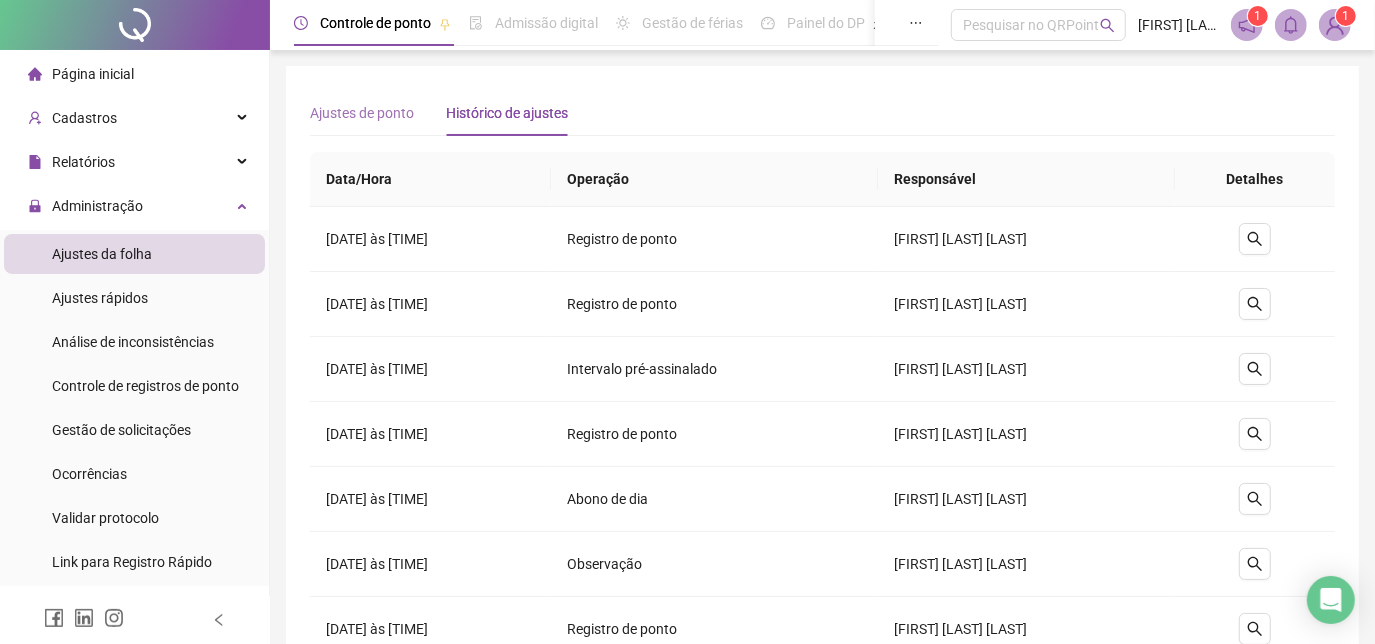 click on "Ajustes de ponto" at bounding box center (362, 113) 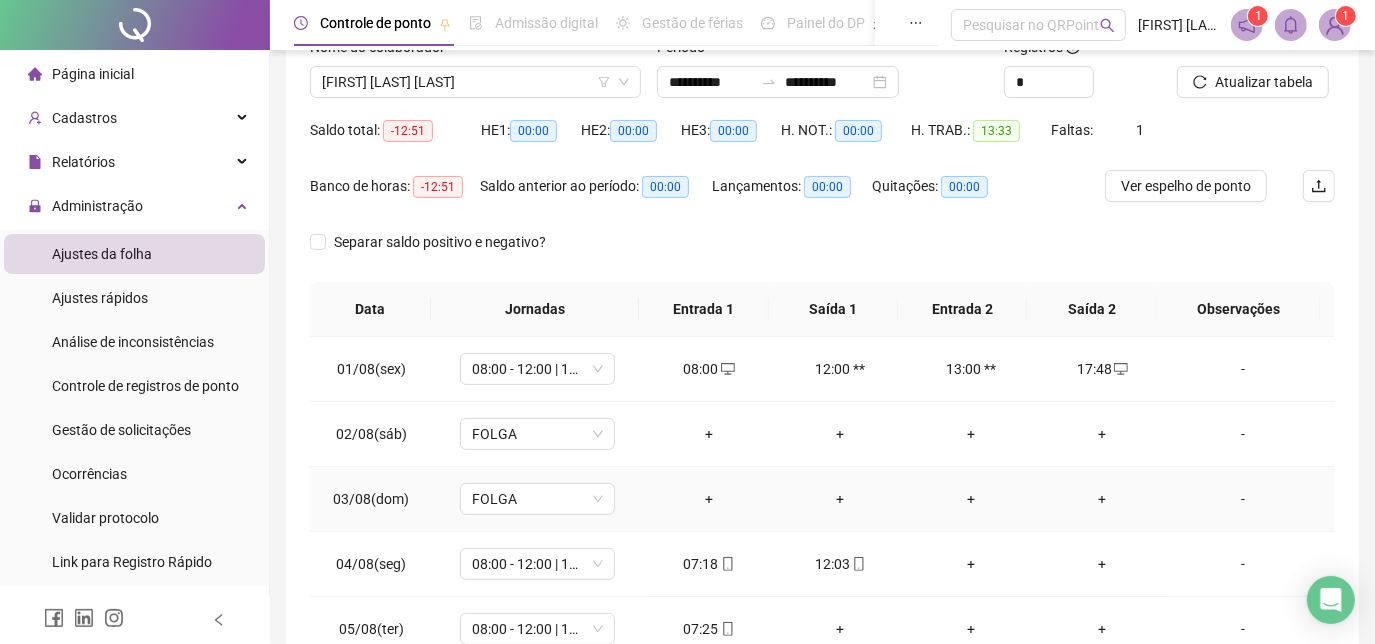 scroll, scrollTop: 2, scrollLeft: 0, axis: vertical 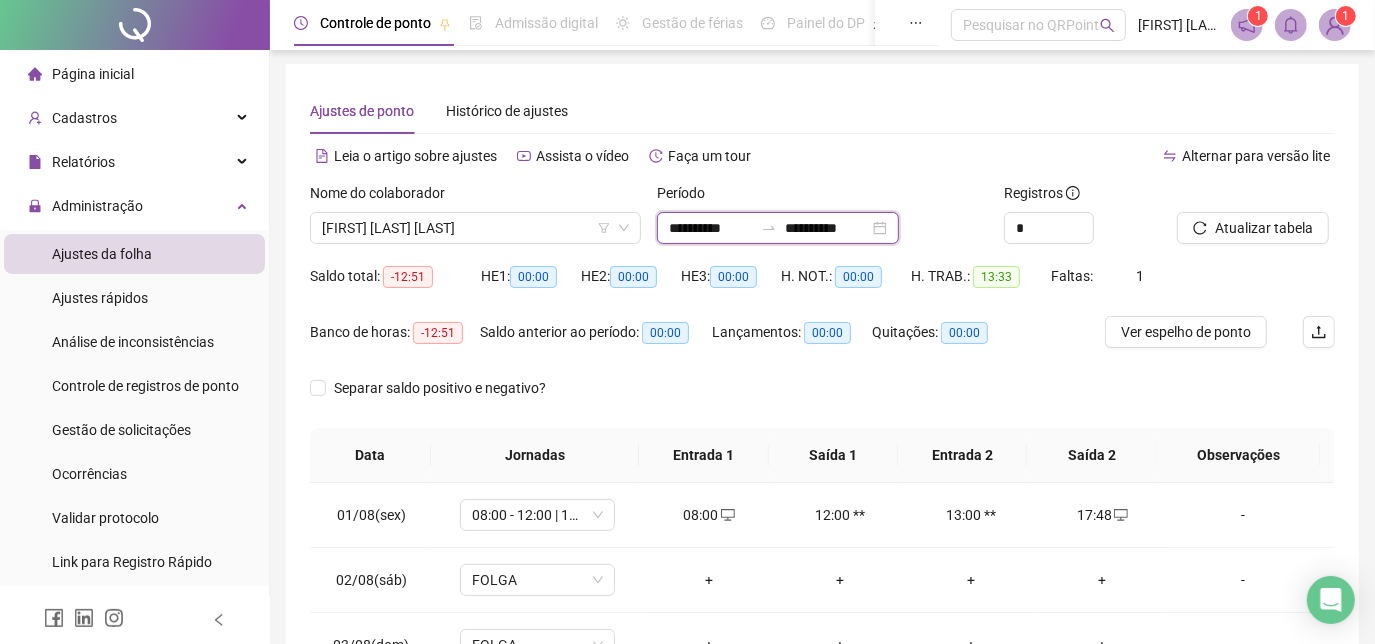 click on "**********" at bounding box center (827, 228) 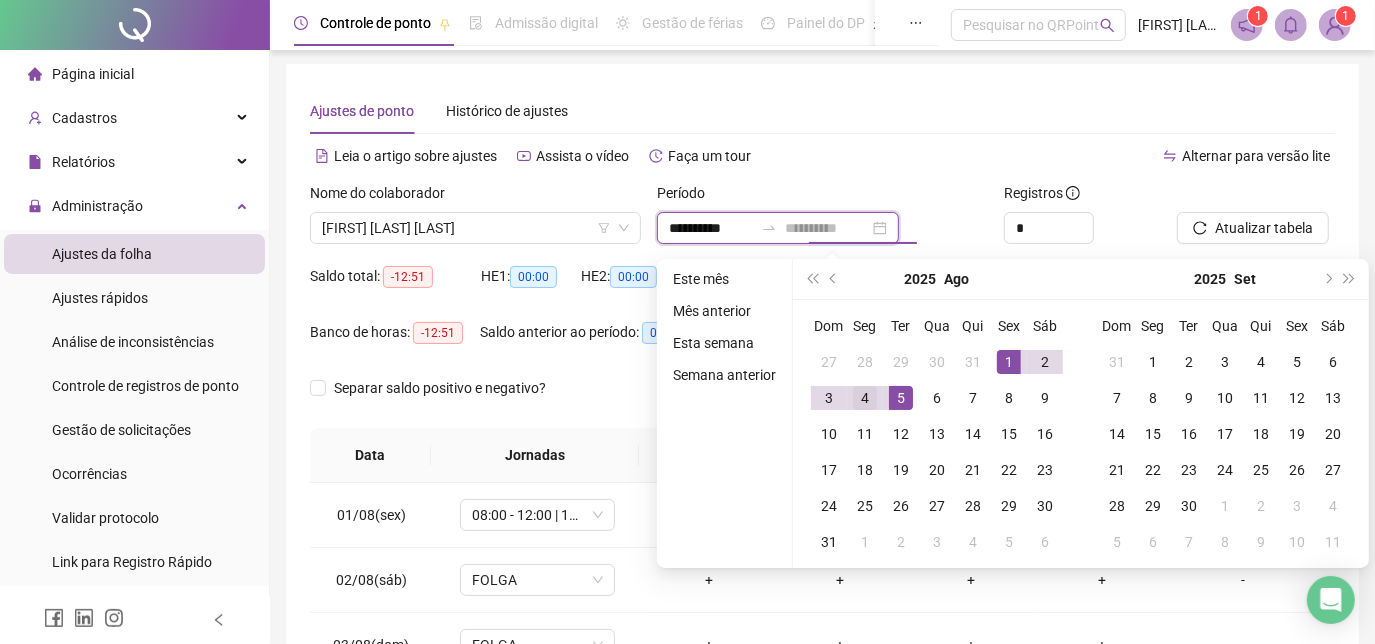 type on "**********" 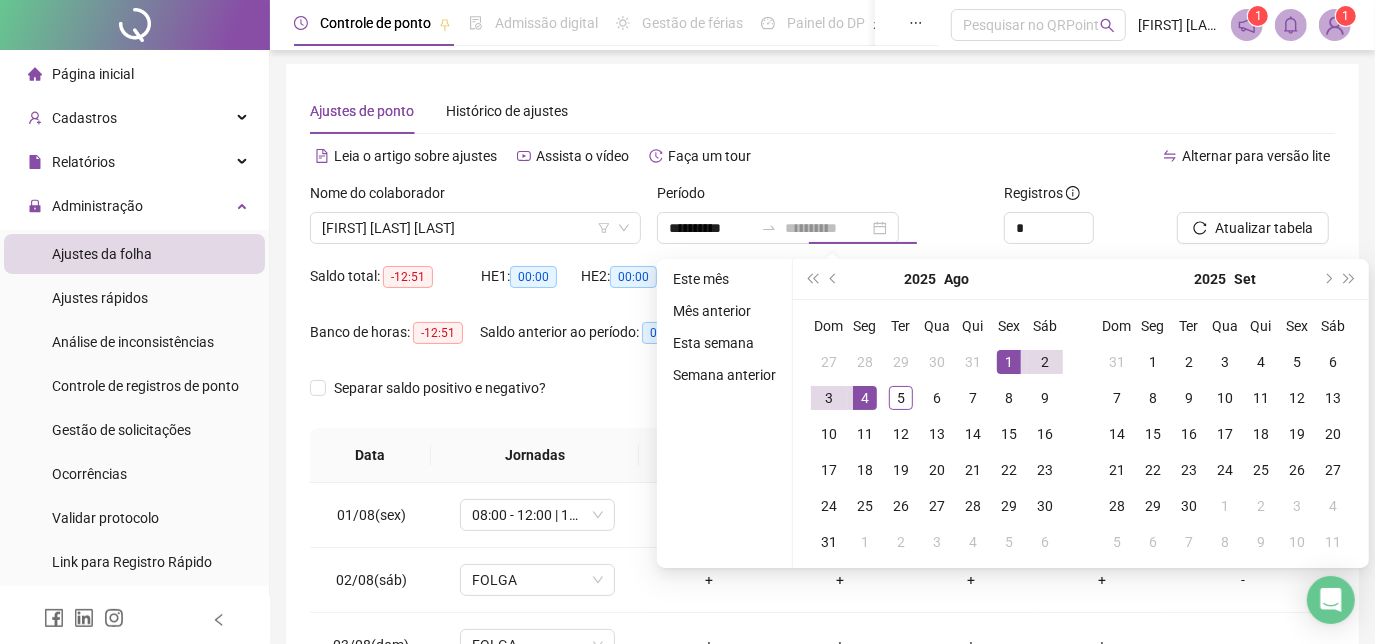 drag, startPoint x: 860, startPoint y: 400, endPoint x: 874, endPoint y: 392, distance: 16.124516 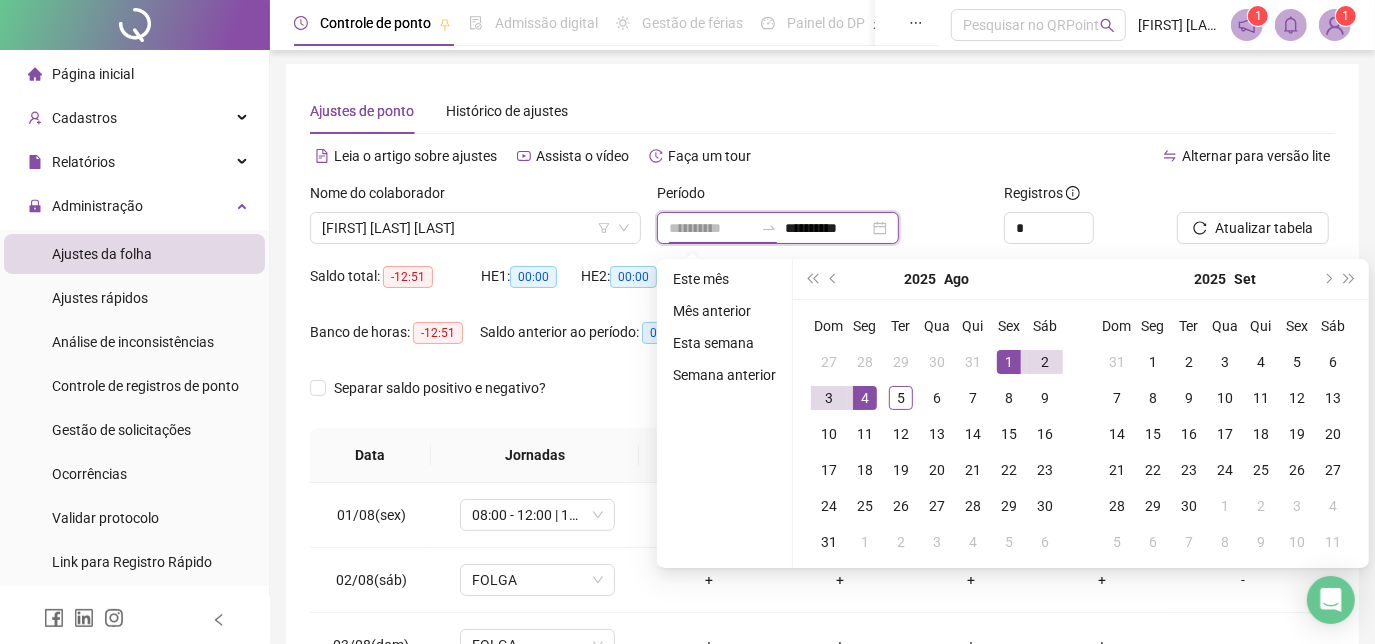 type on "**********" 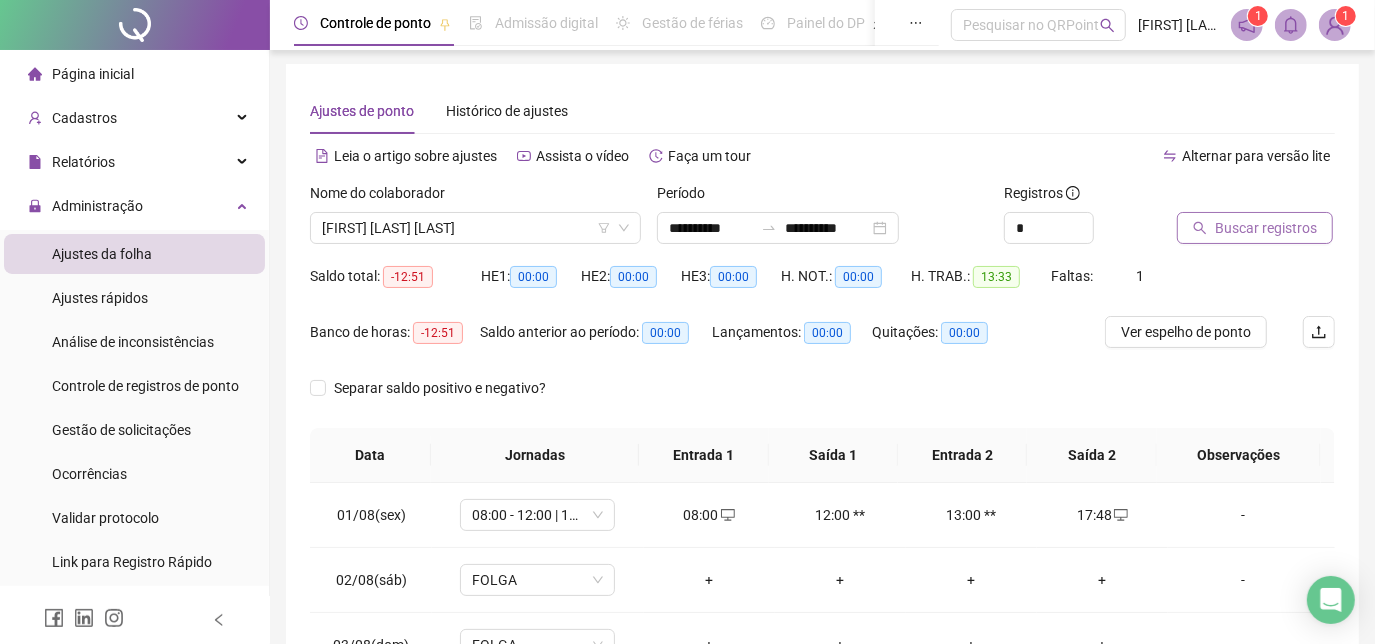 click on "Buscar registros" at bounding box center [1266, 228] 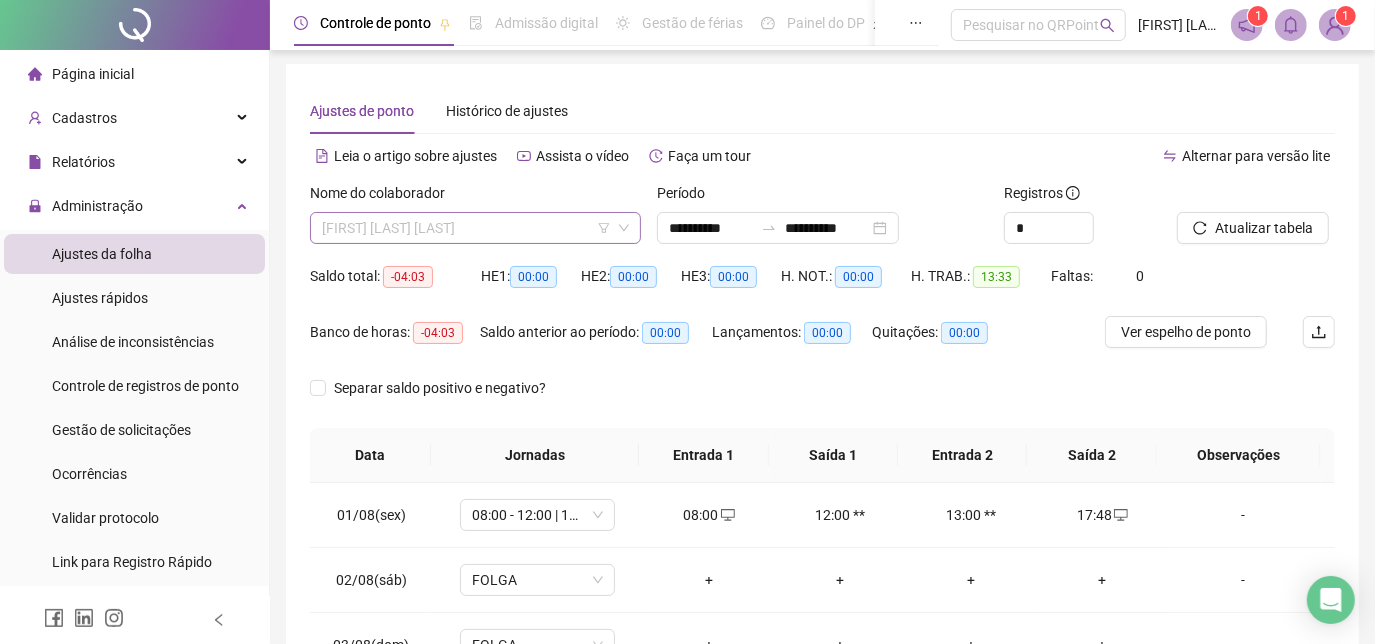 click on "[FIRST] [LAST] [LAST]" at bounding box center [475, 228] 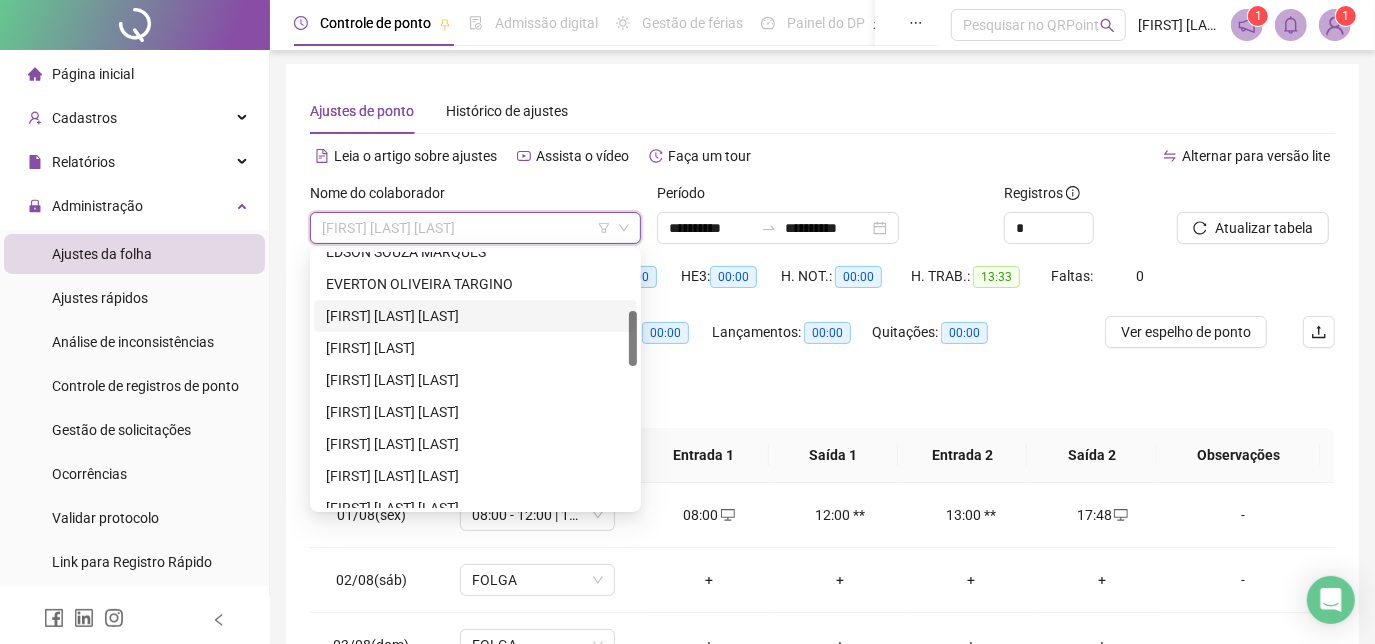 scroll, scrollTop: 0, scrollLeft: 0, axis: both 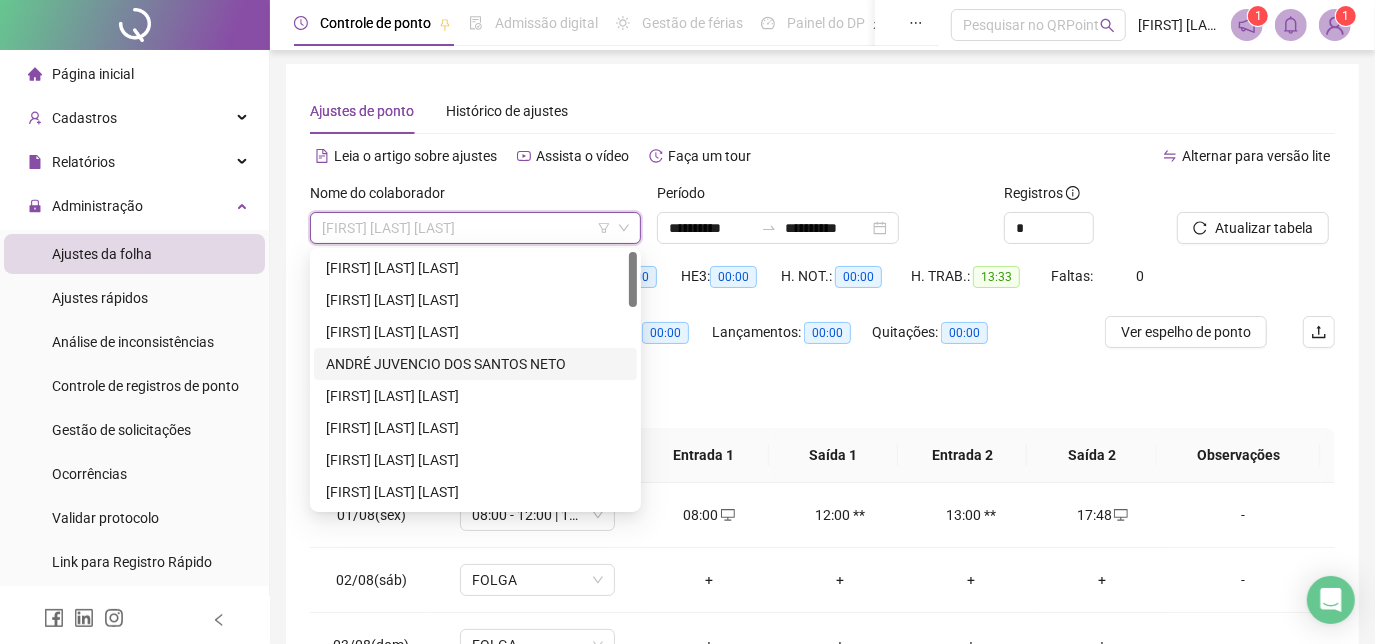 click on "ANDRÉ JUVENCIO DOS SANTOS NETO" at bounding box center (475, 364) 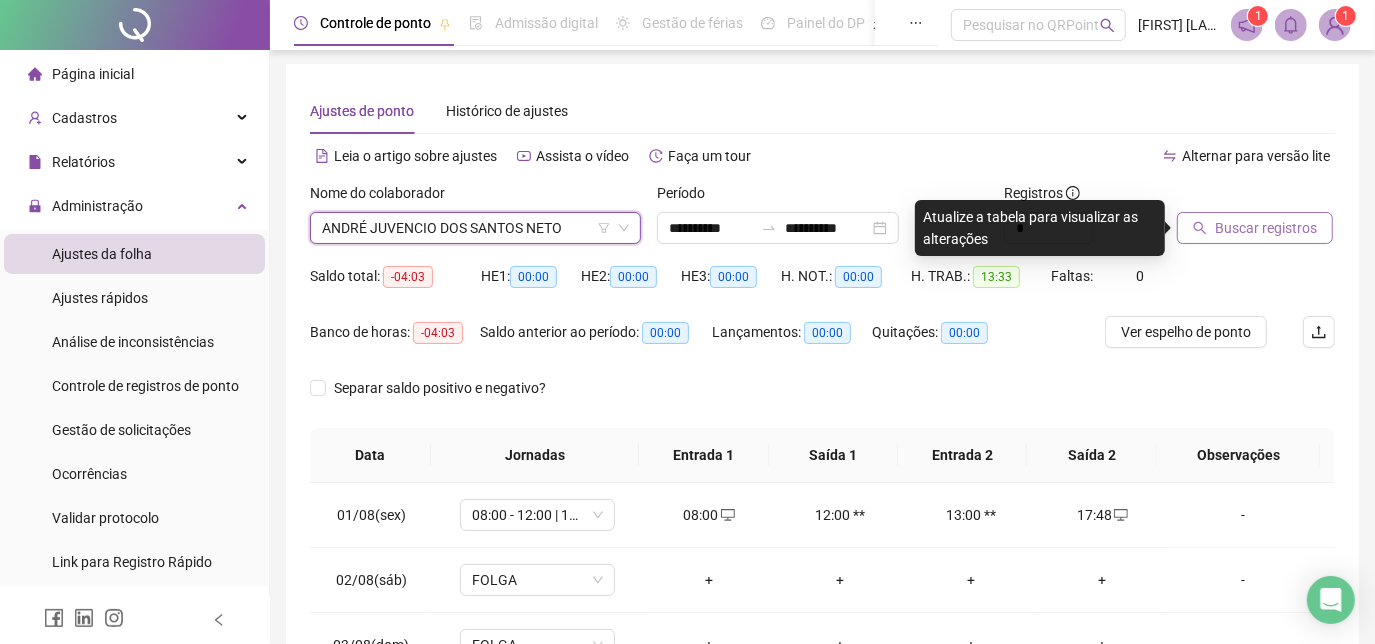 click on "Buscar registros" at bounding box center [1255, 228] 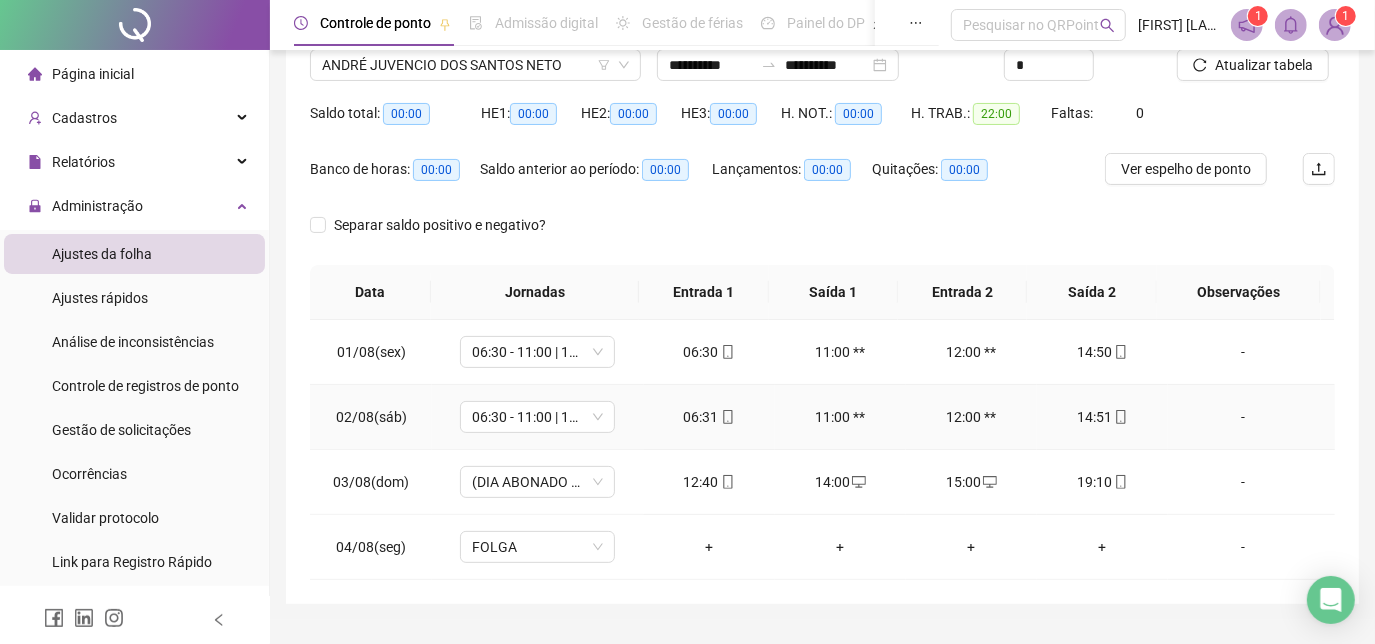 scroll, scrollTop: 210, scrollLeft: 0, axis: vertical 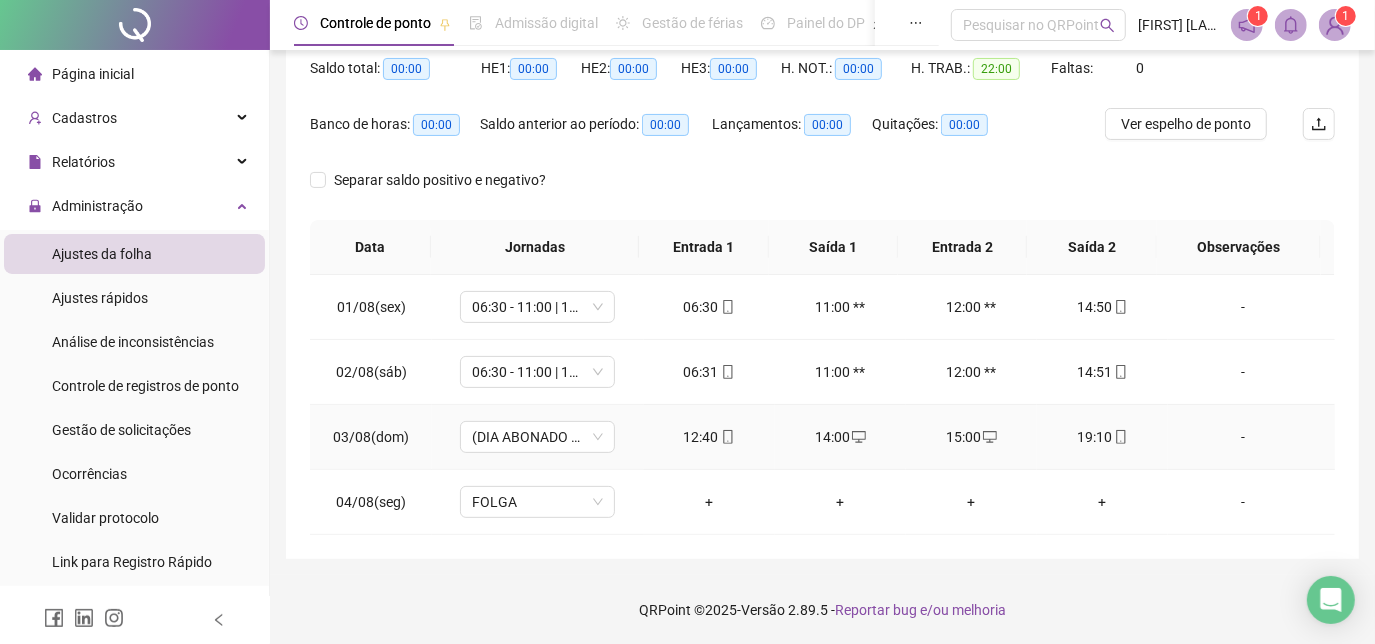 click on "-" at bounding box center (1243, 437) 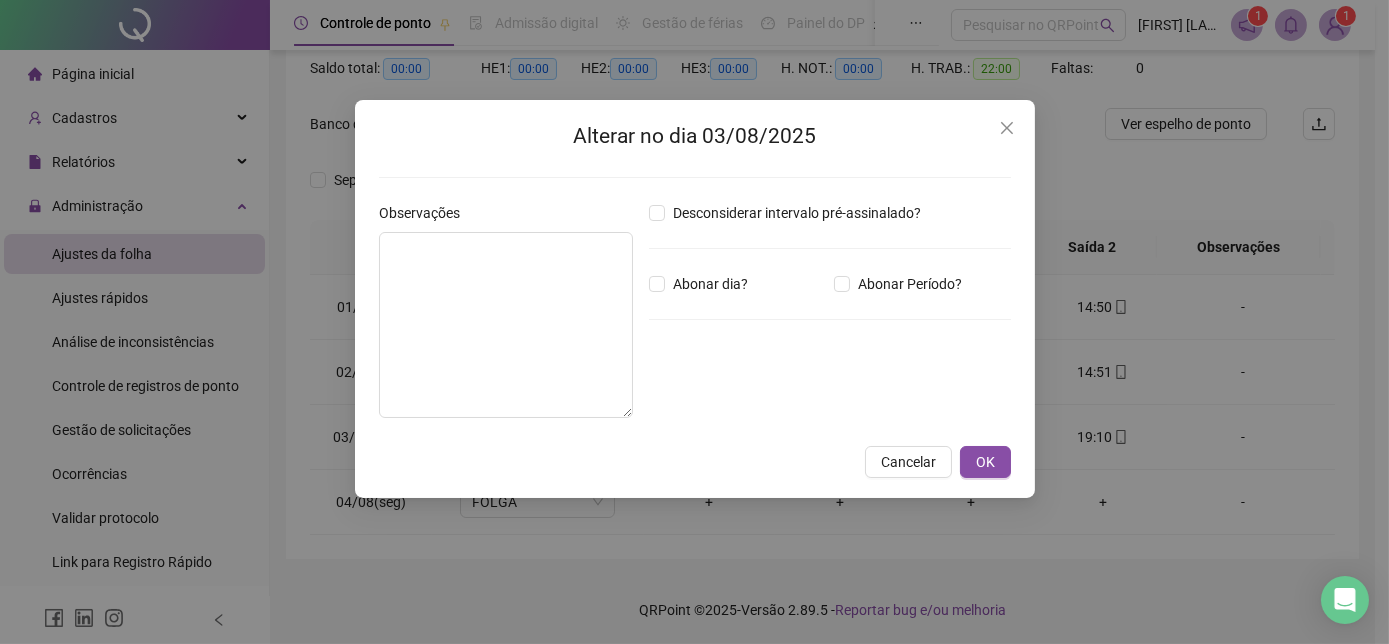 type on "*****" 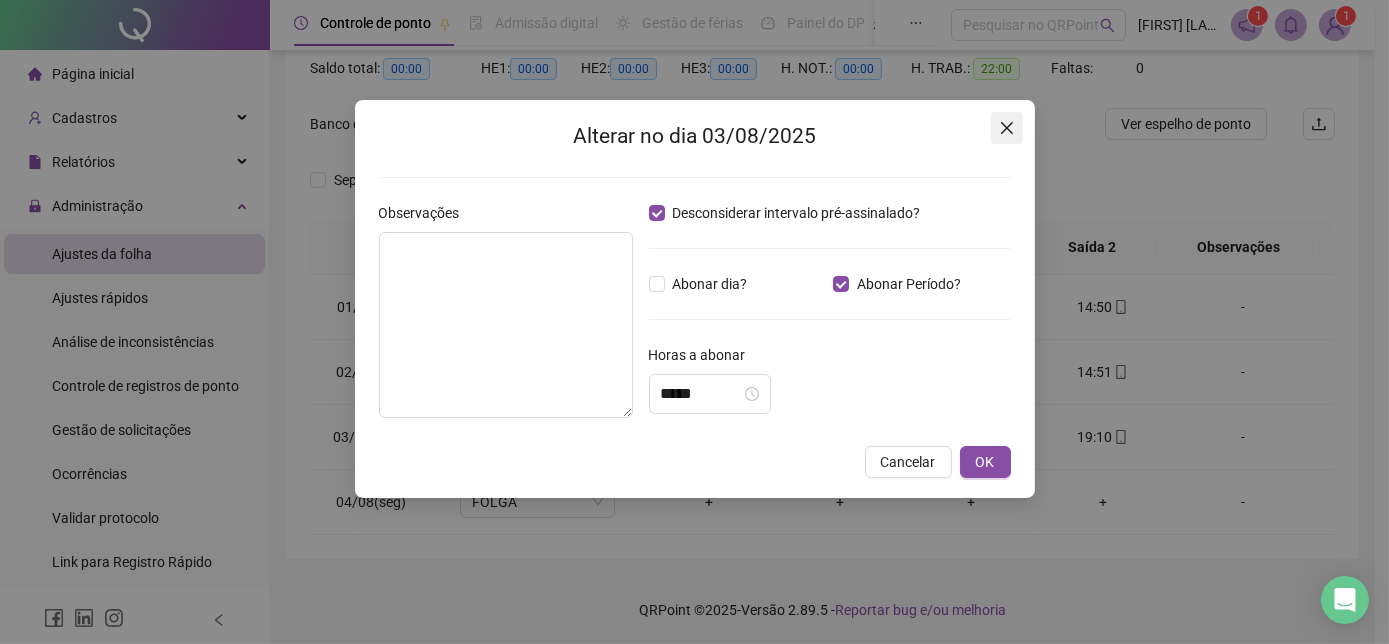 click at bounding box center [1007, 128] 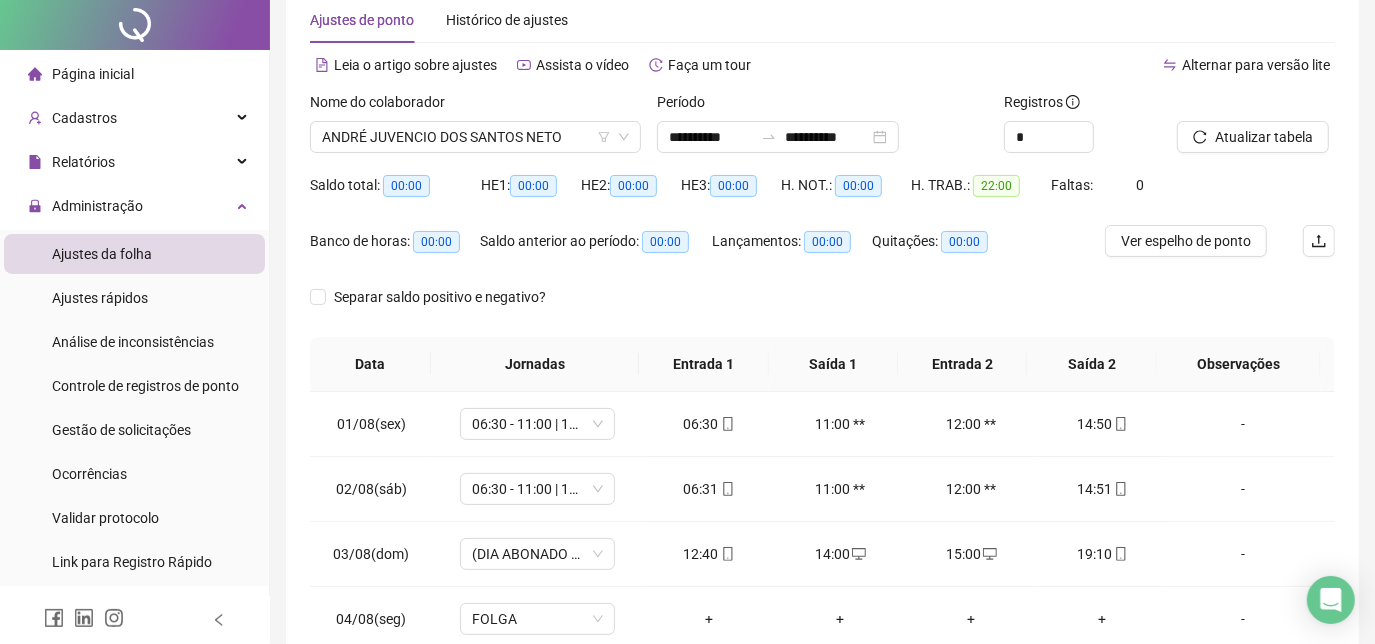 scroll, scrollTop: 0, scrollLeft: 0, axis: both 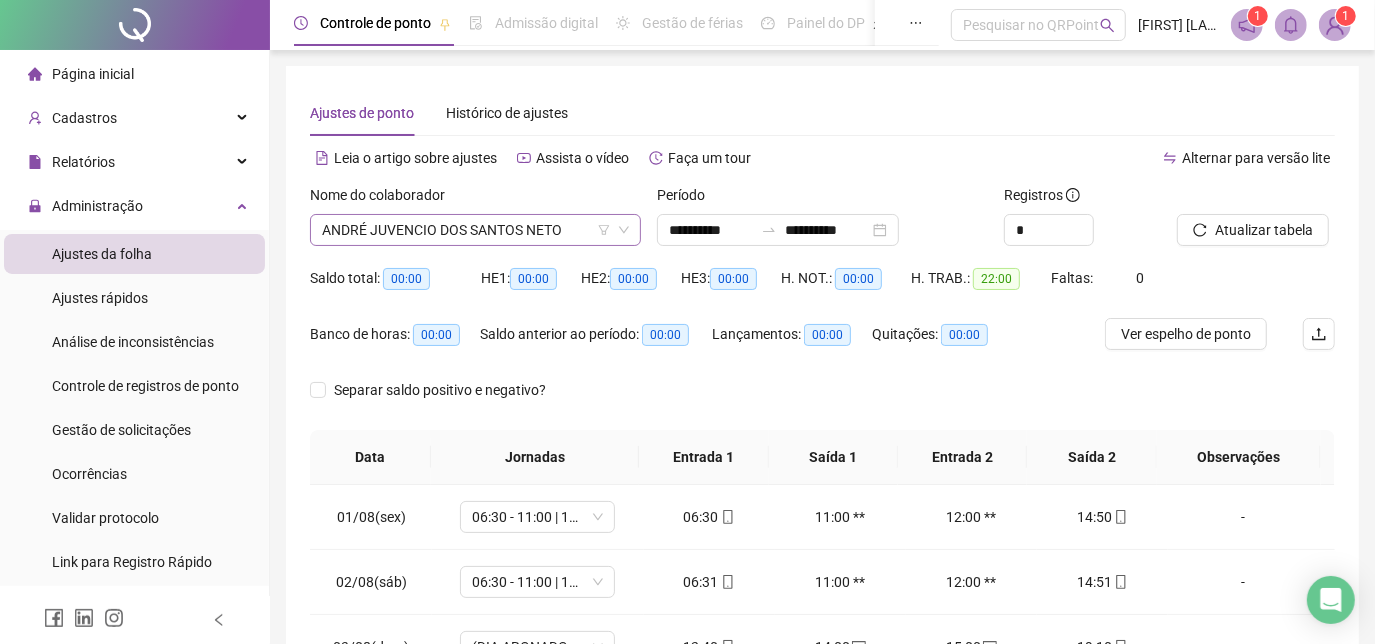 click on "ANDRÉ JUVENCIO DOS SANTOS NETO" at bounding box center (475, 230) 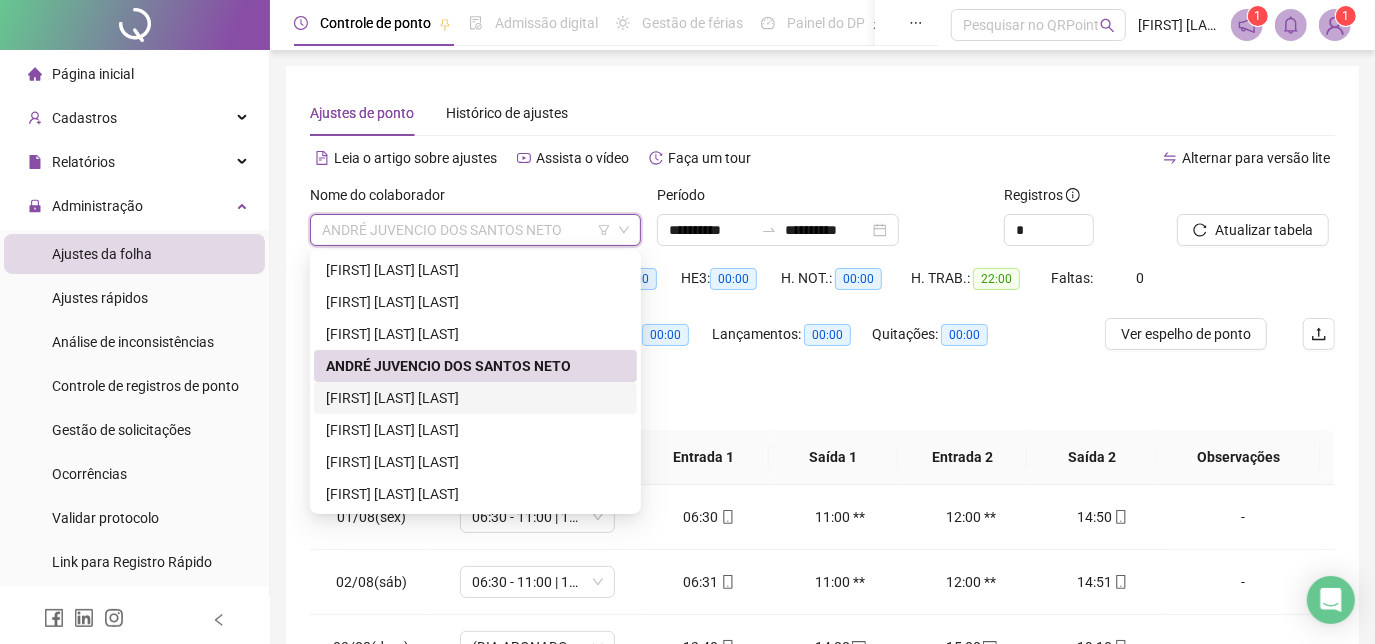 click on "[FIRST] [LAST] [LAST]" at bounding box center (475, 398) 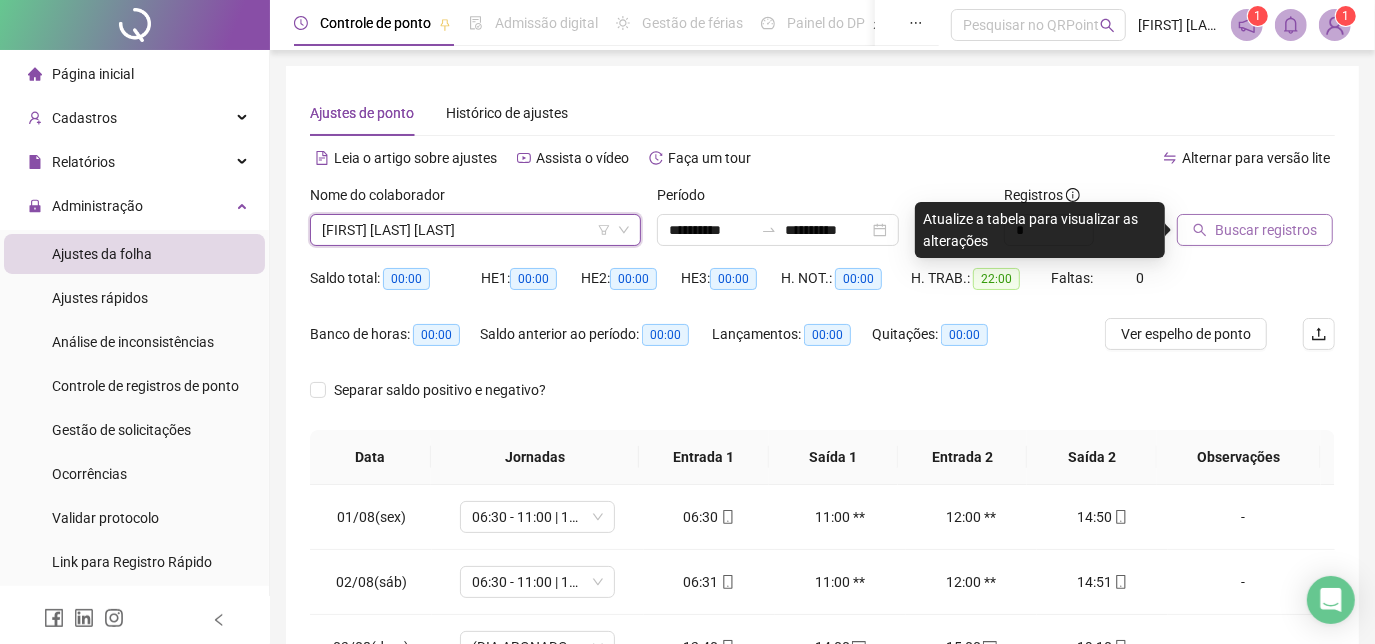 click on "Buscar registros" at bounding box center (1255, 230) 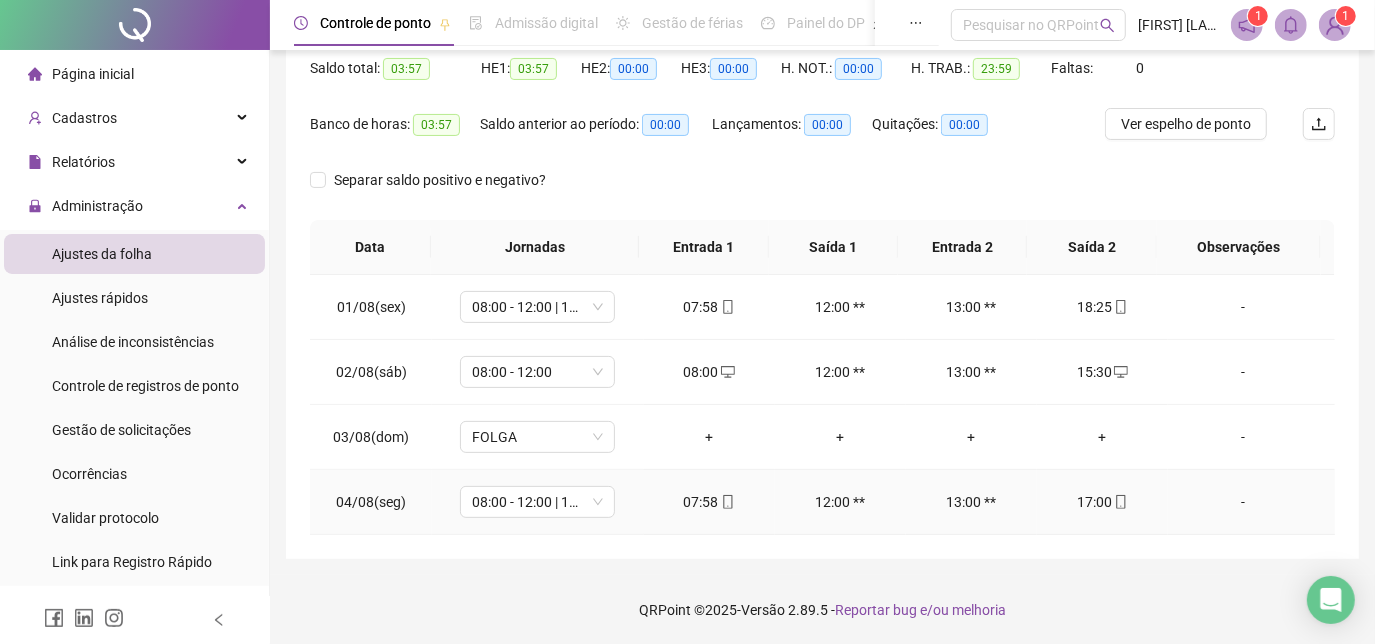 scroll, scrollTop: 119, scrollLeft: 0, axis: vertical 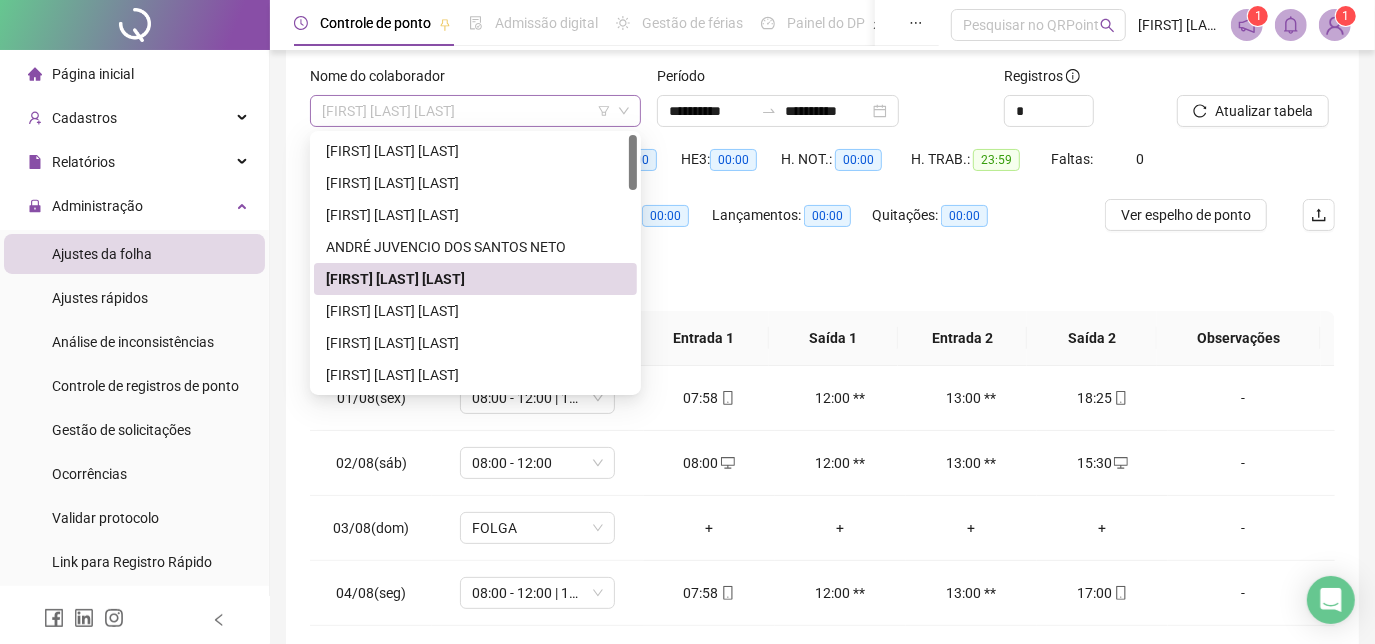 click on "[FIRST] [LAST] [LAST]" at bounding box center (475, 111) 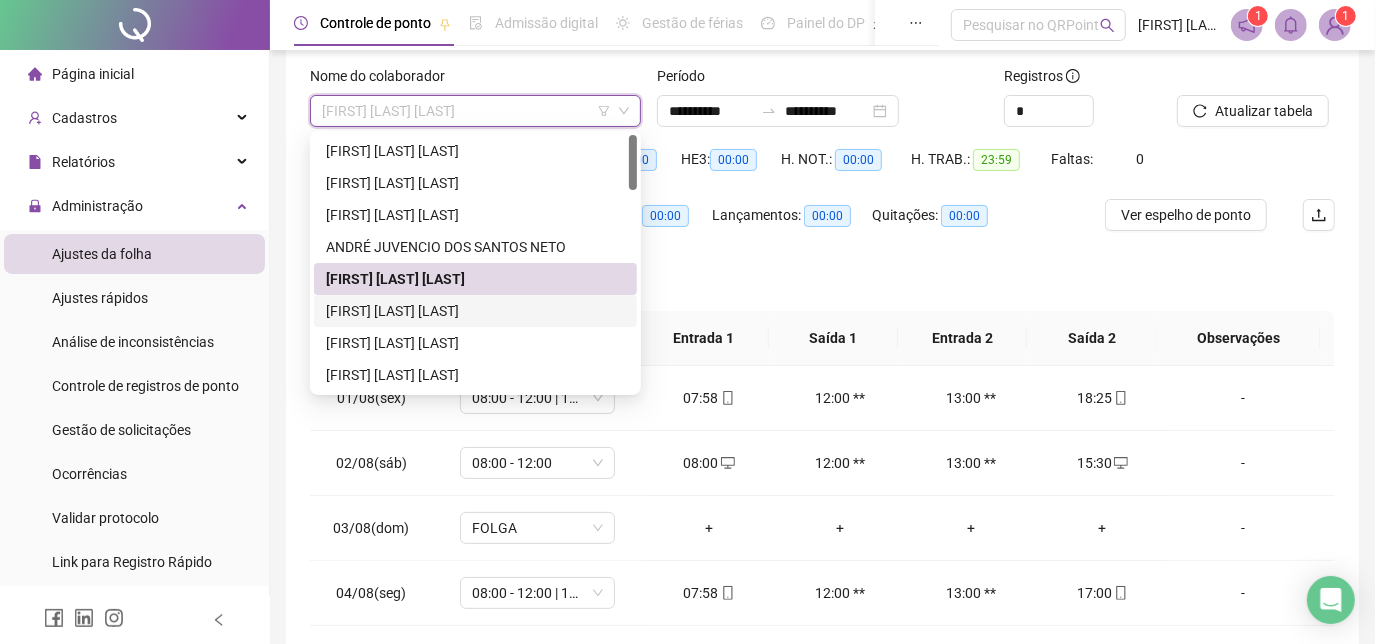 click on "[FIRST] [LAST] [LAST]" at bounding box center (475, 311) 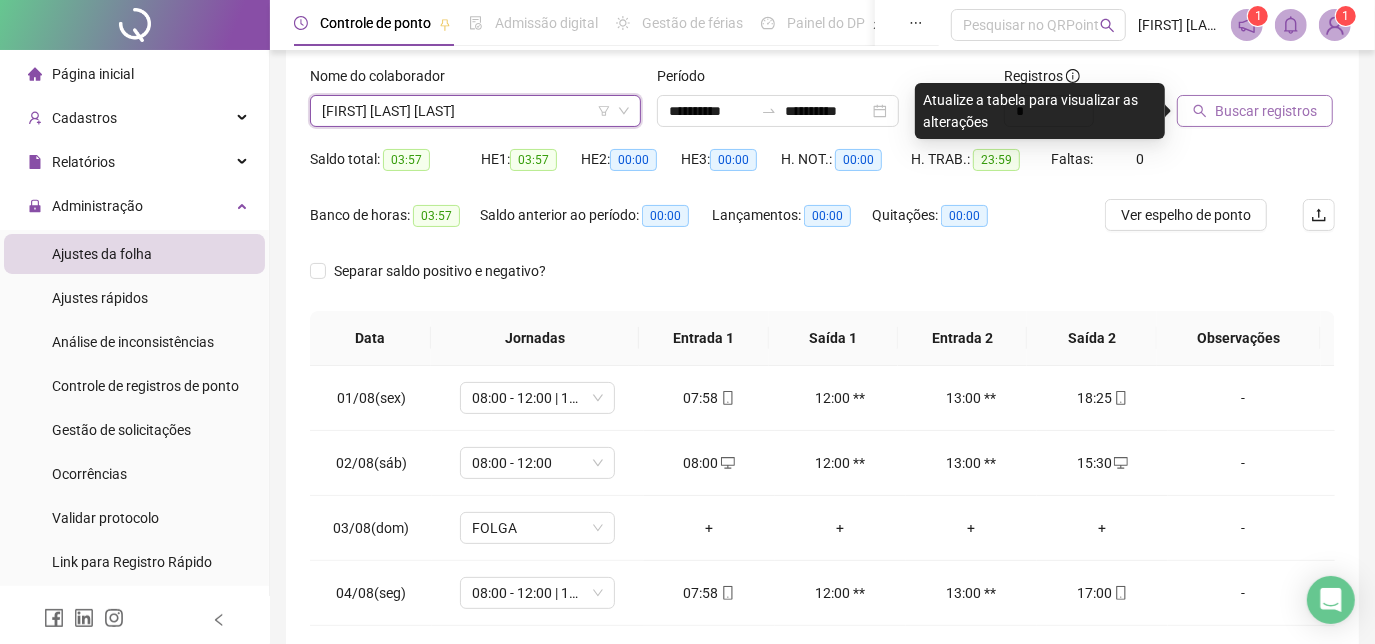 click on "Buscar registros" at bounding box center (1255, 111) 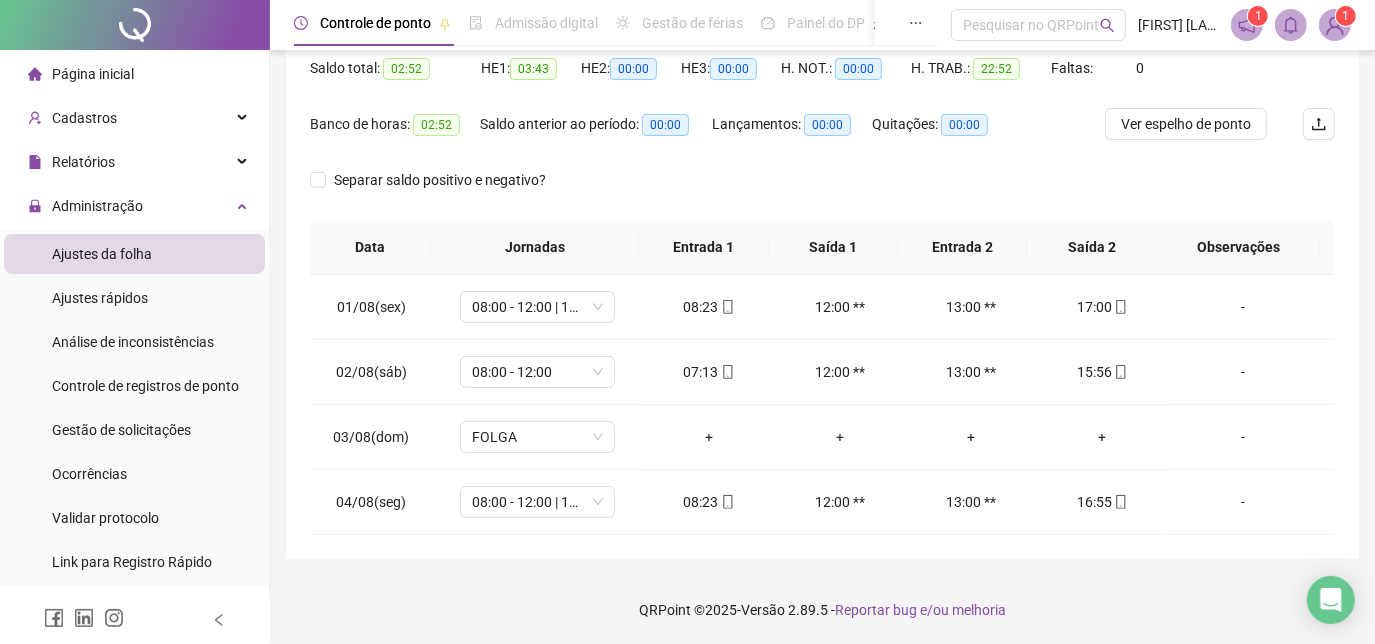 scroll, scrollTop: 119, scrollLeft: 0, axis: vertical 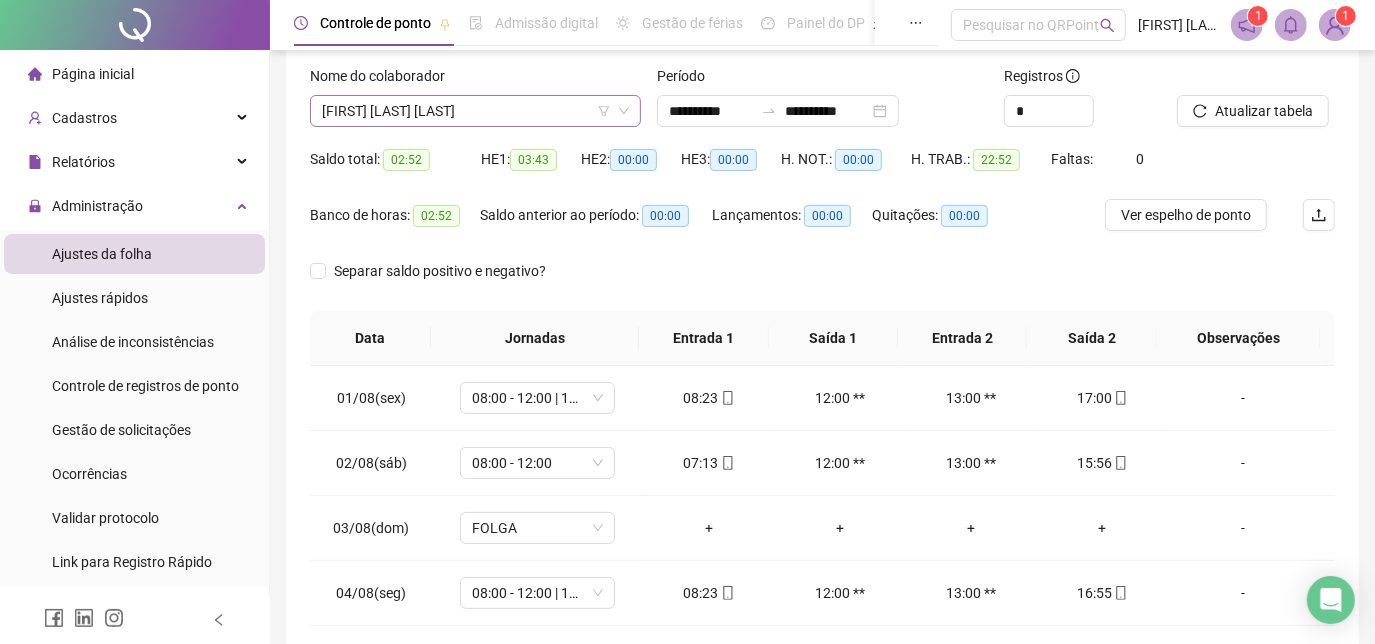click on "[FIRST] [LAST] [LAST]" at bounding box center [475, 111] 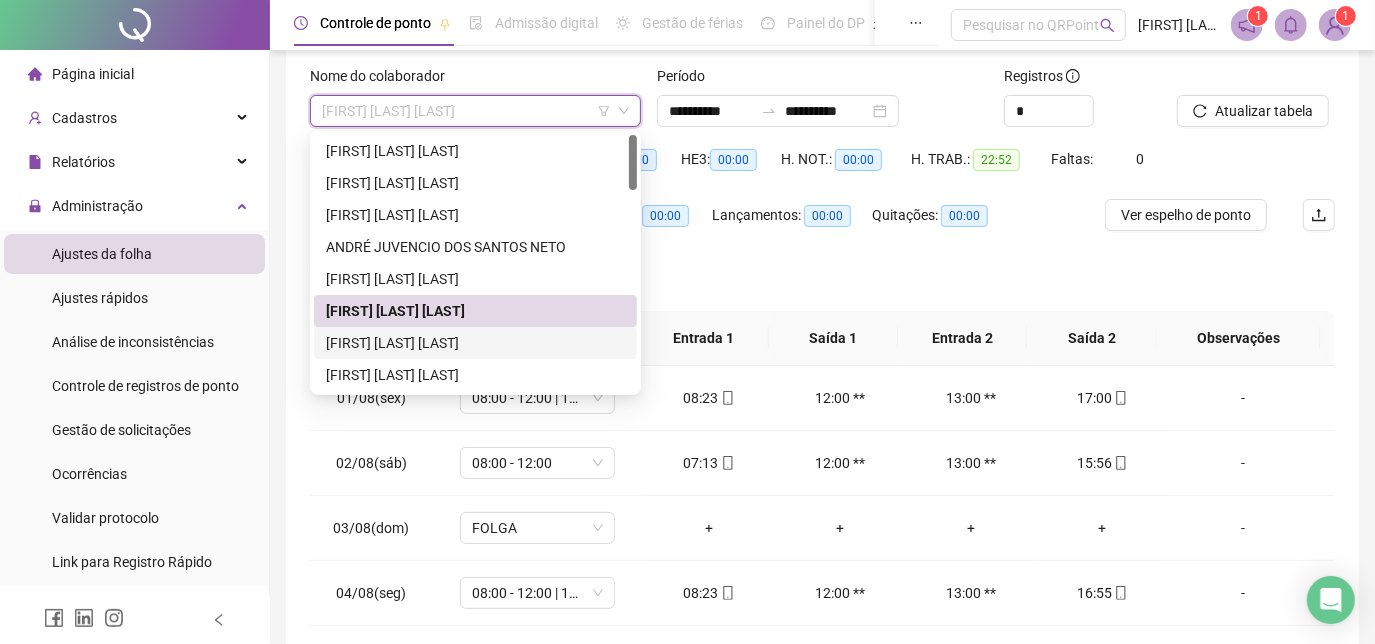 drag, startPoint x: 484, startPoint y: 340, endPoint x: 504, endPoint y: 340, distance: 20 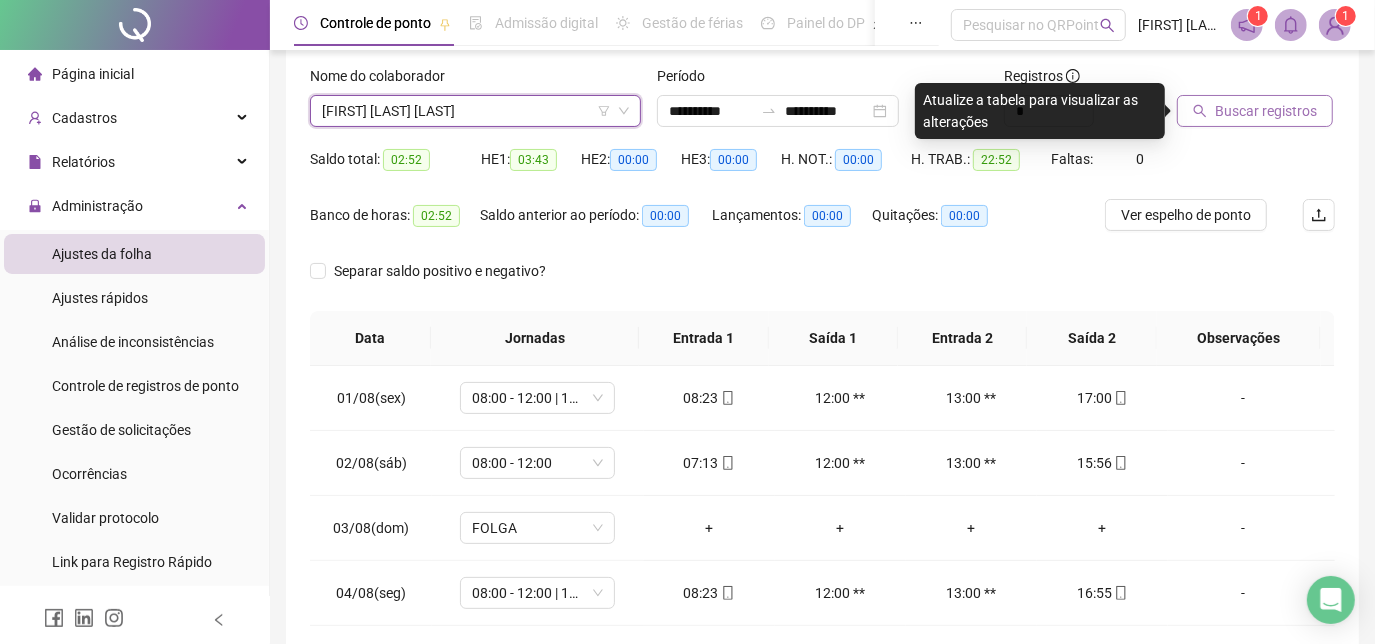 click on "Buscar registros" at bounding box center [1266, 111] 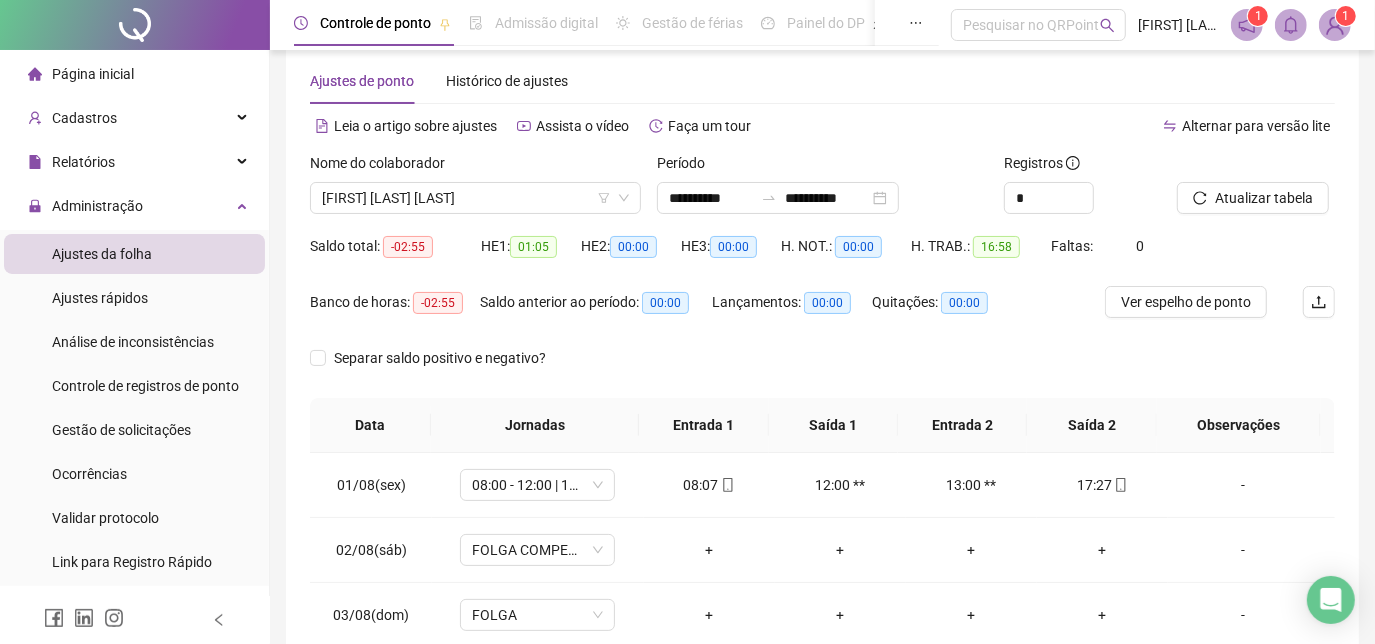 scroll, scrollTop: 28, scrollLeft: 0, axis: vertical 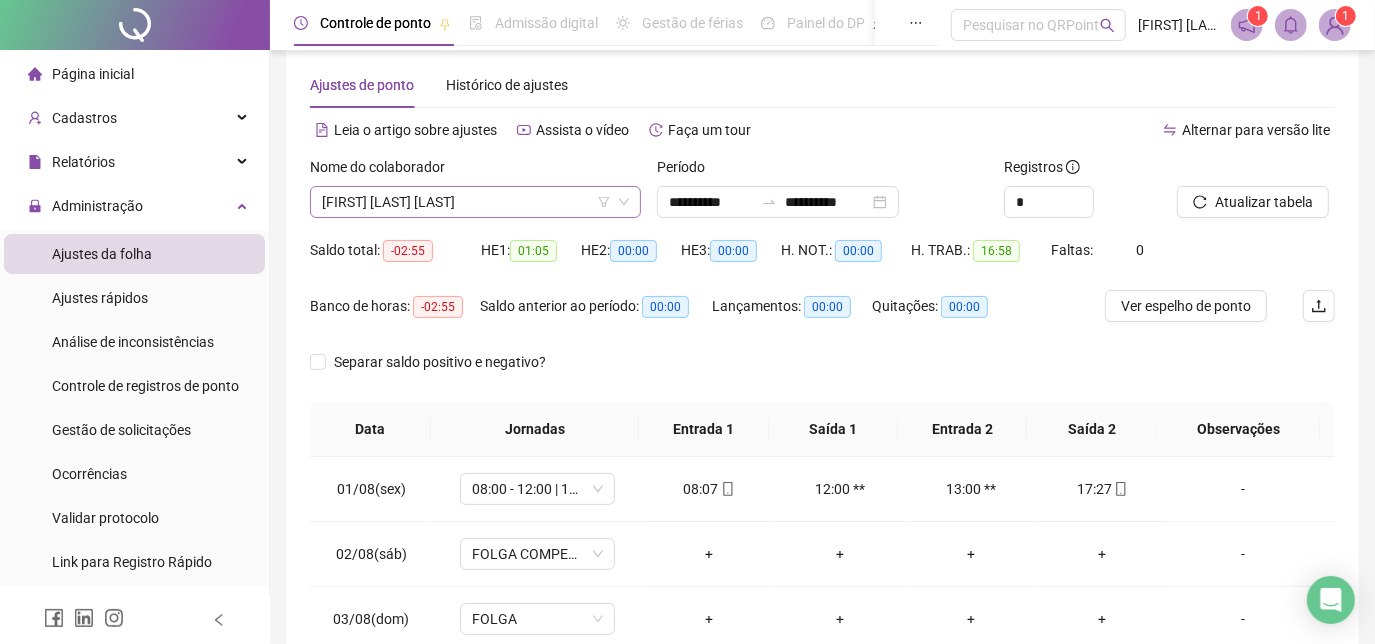 click on "[FIRST] [LAST] [LAST]" at bounding box center (475, 202) 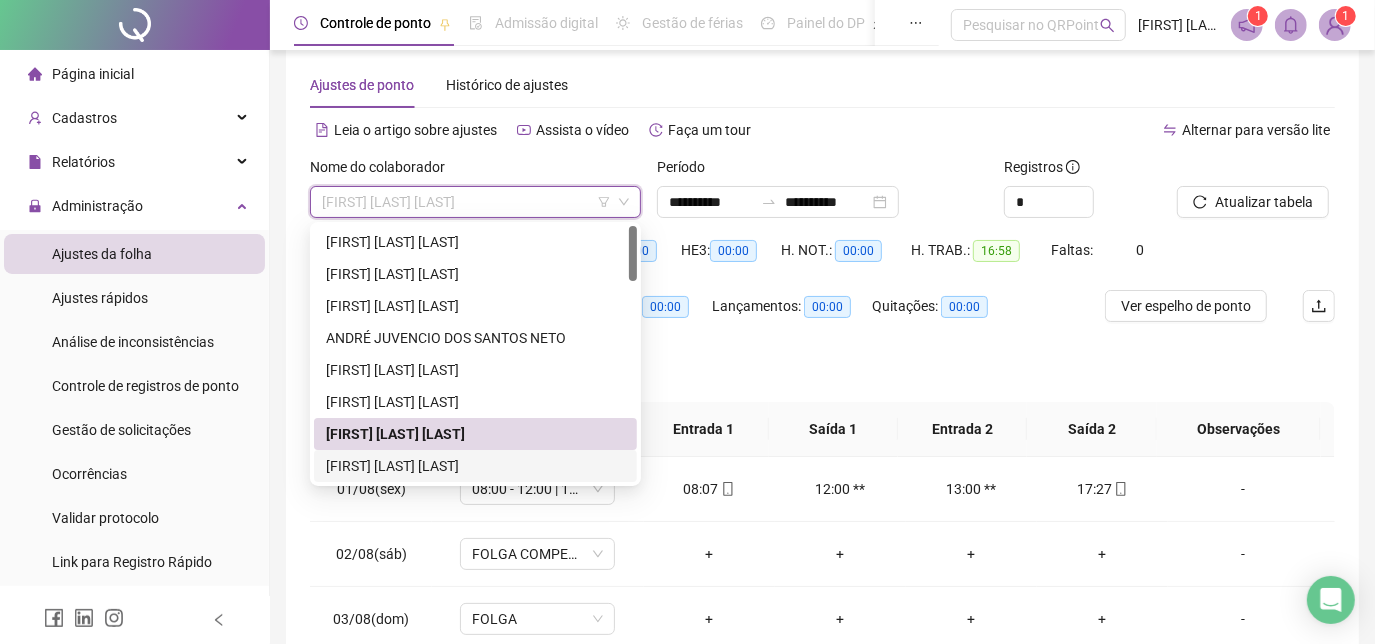 click on "[FIRST] [LAST] [LAST]" at bounding box center (475, 466) 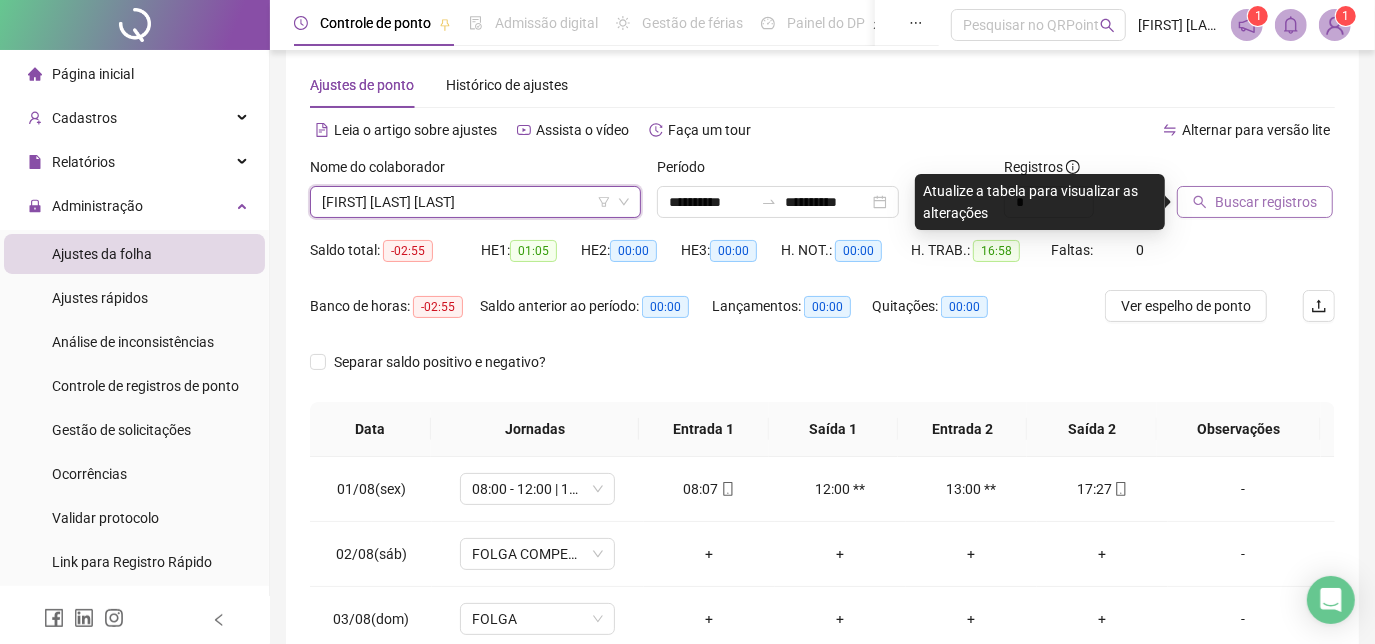 click on "Buscar registros" at bounding box center (1255, 202) 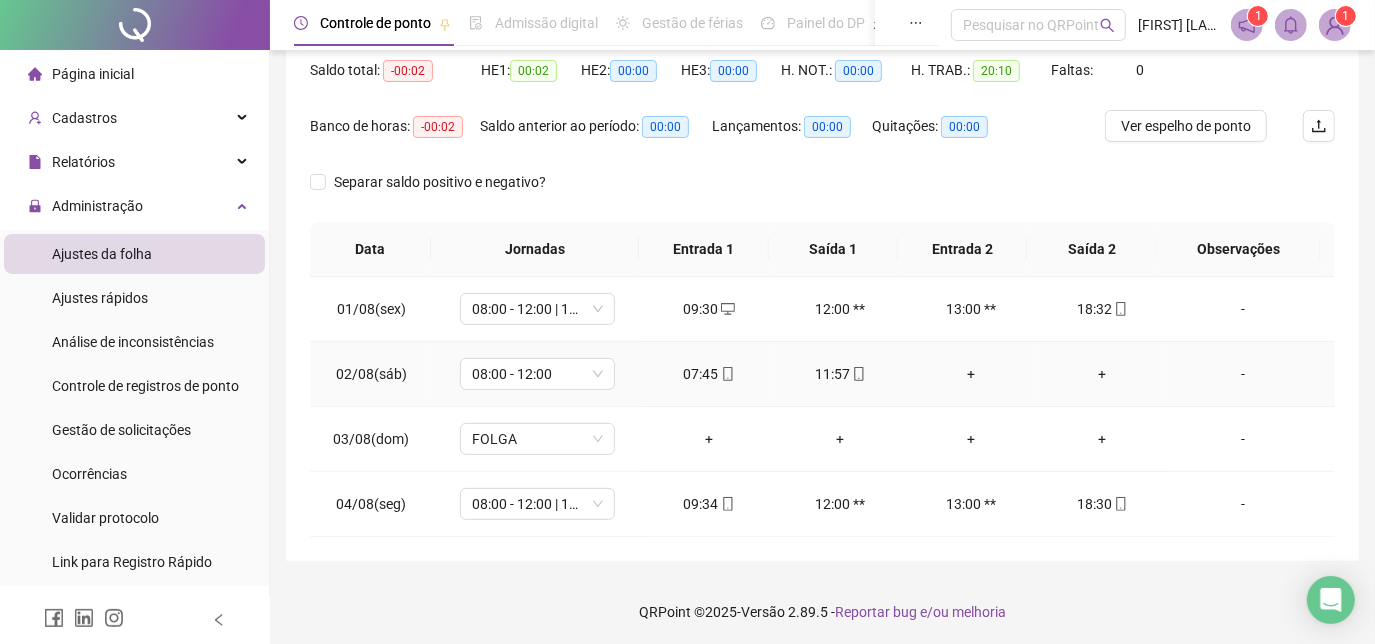 scroll, scrollTop: 210, scrollLeft: 0, axis: vertical 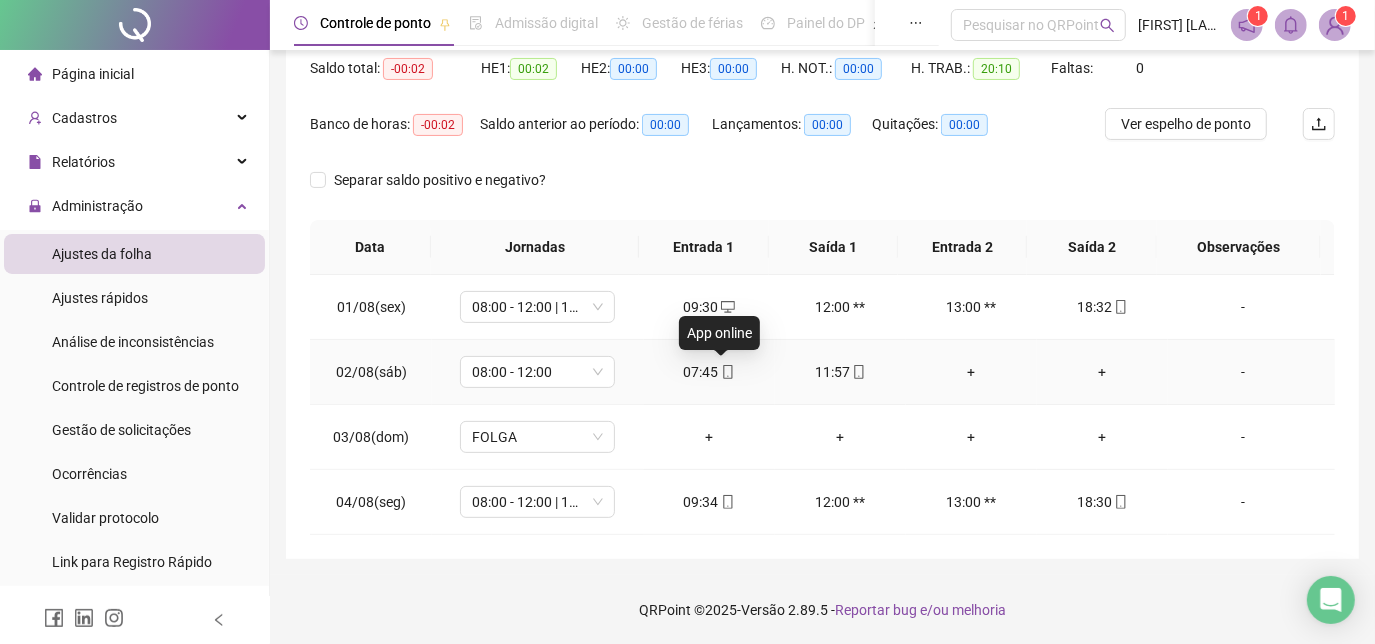 click 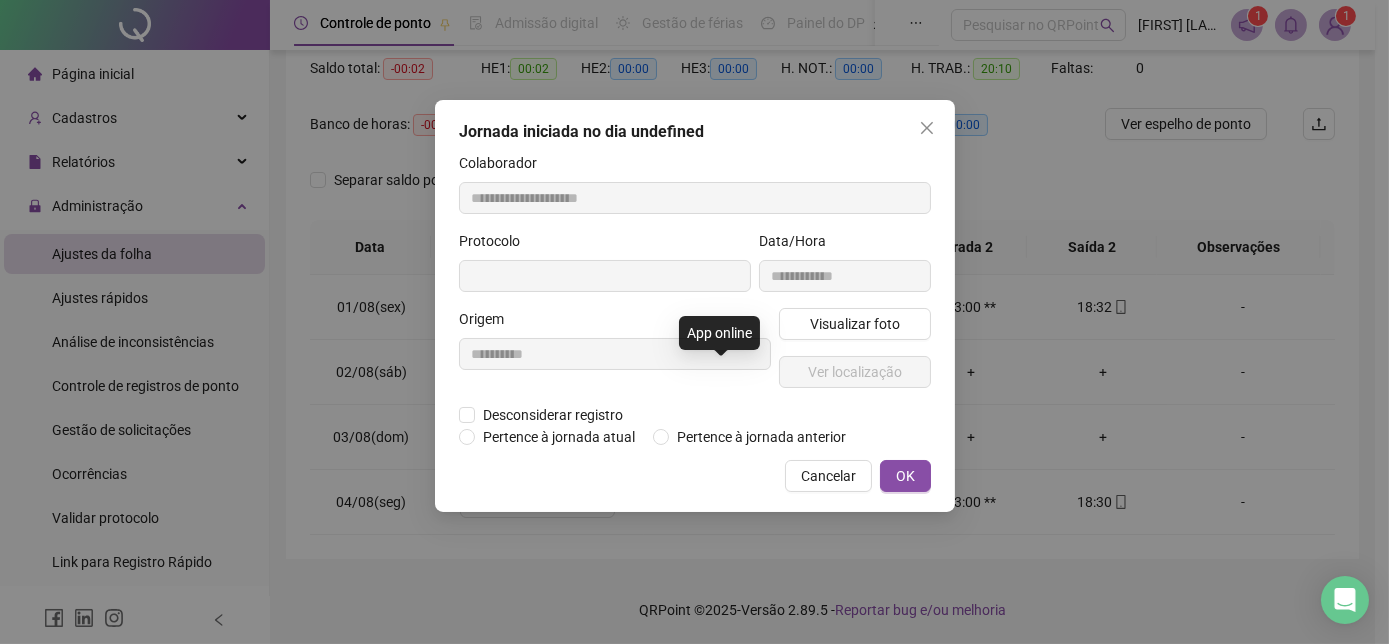 type on "**********" 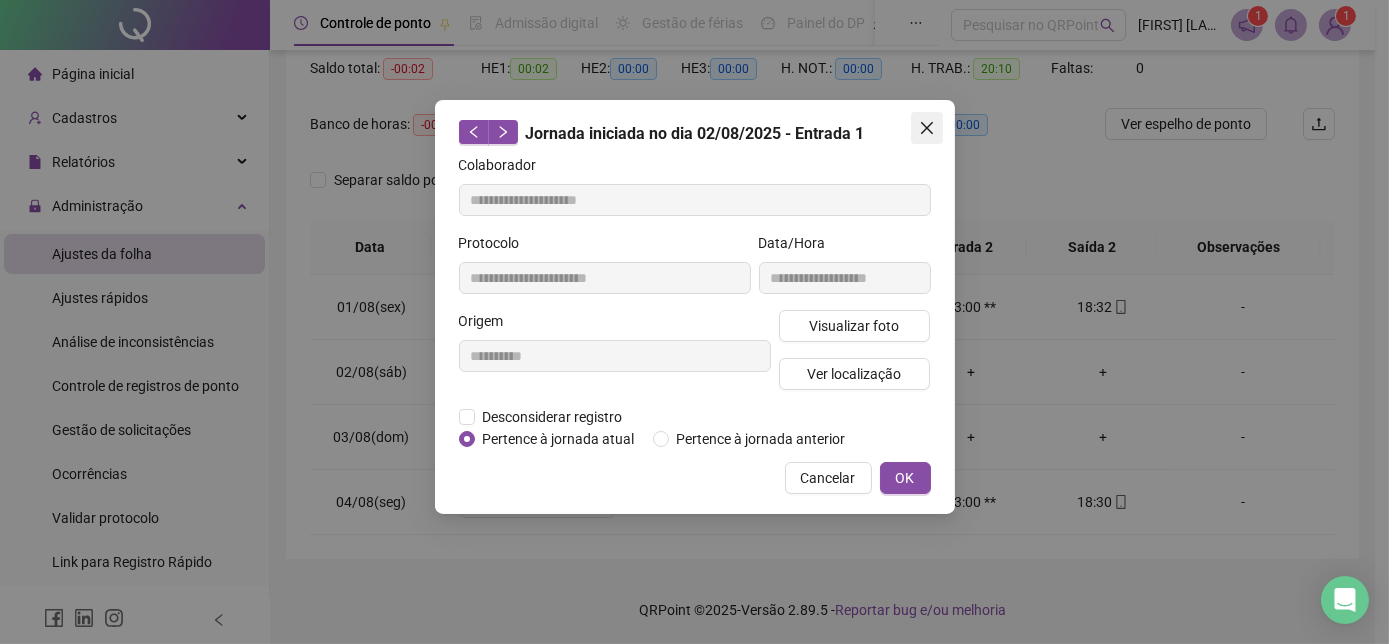 click 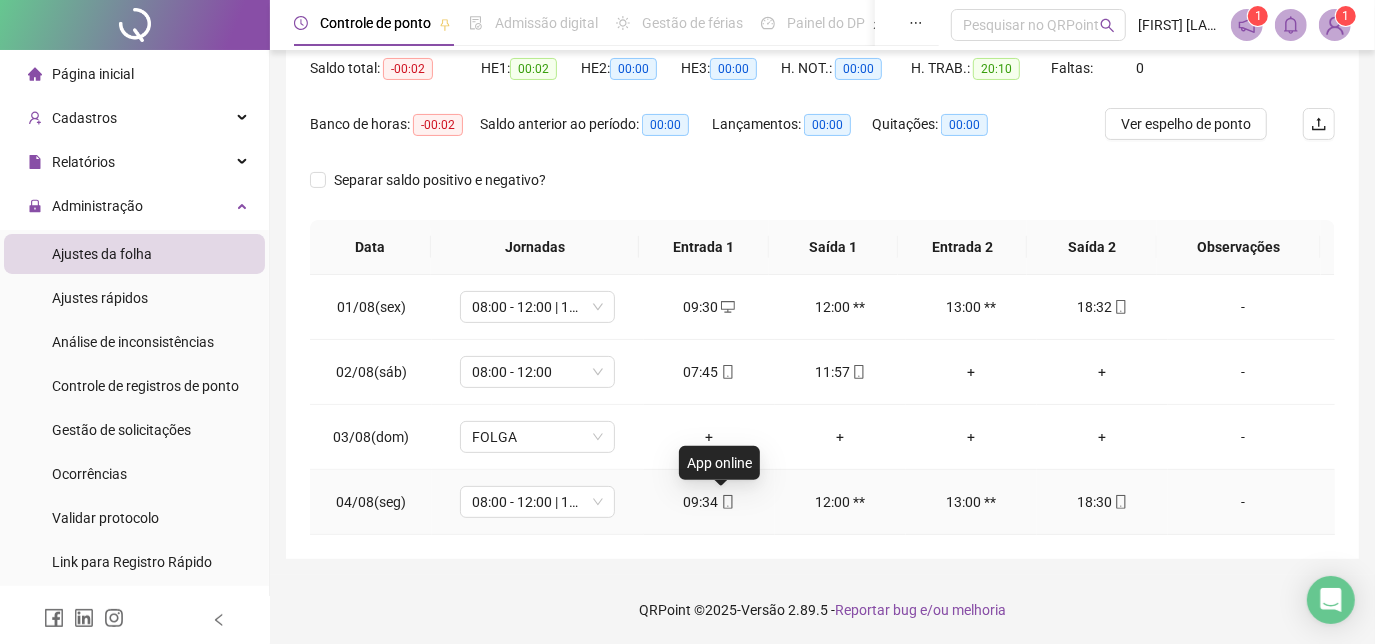 click 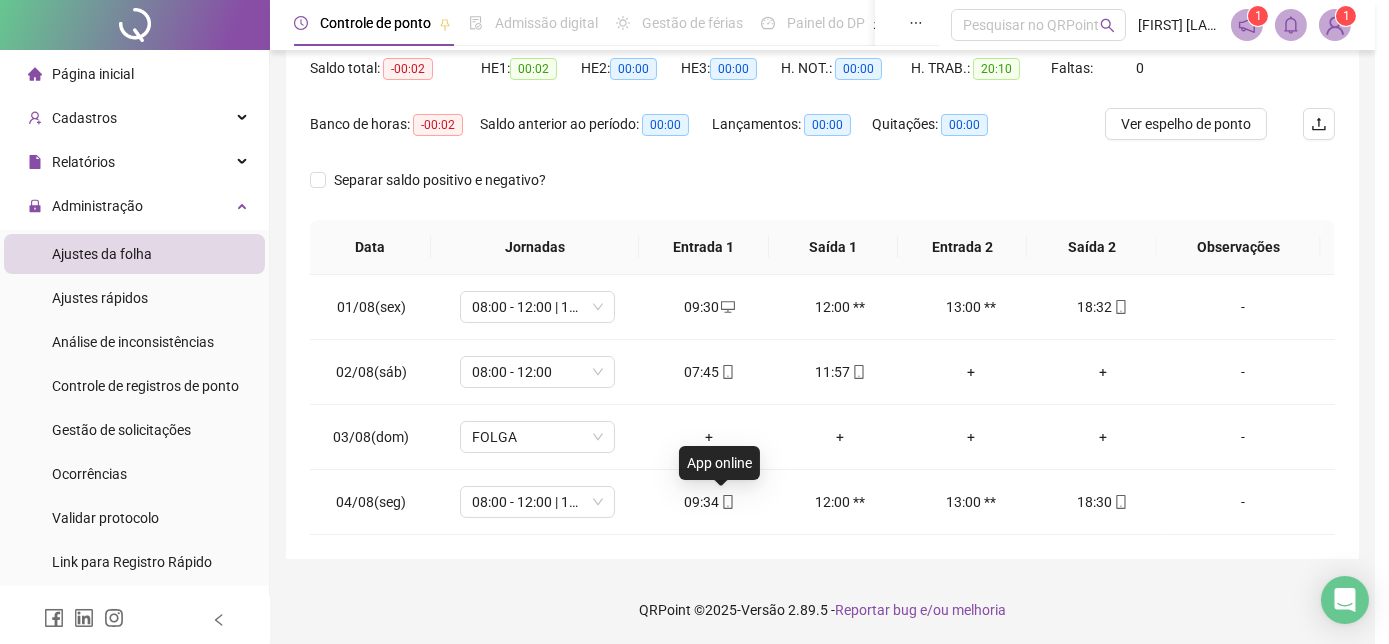 type on "**********" 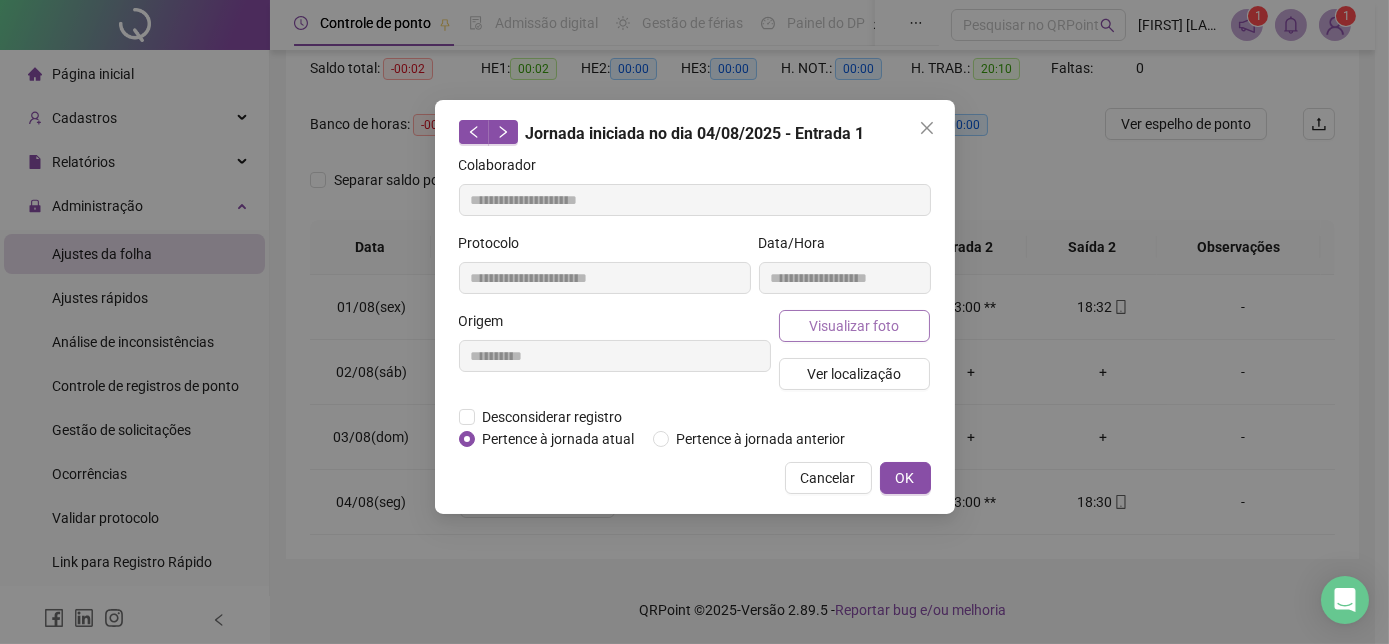 click on "Visualizar foto" at bounding box center [855, 326] 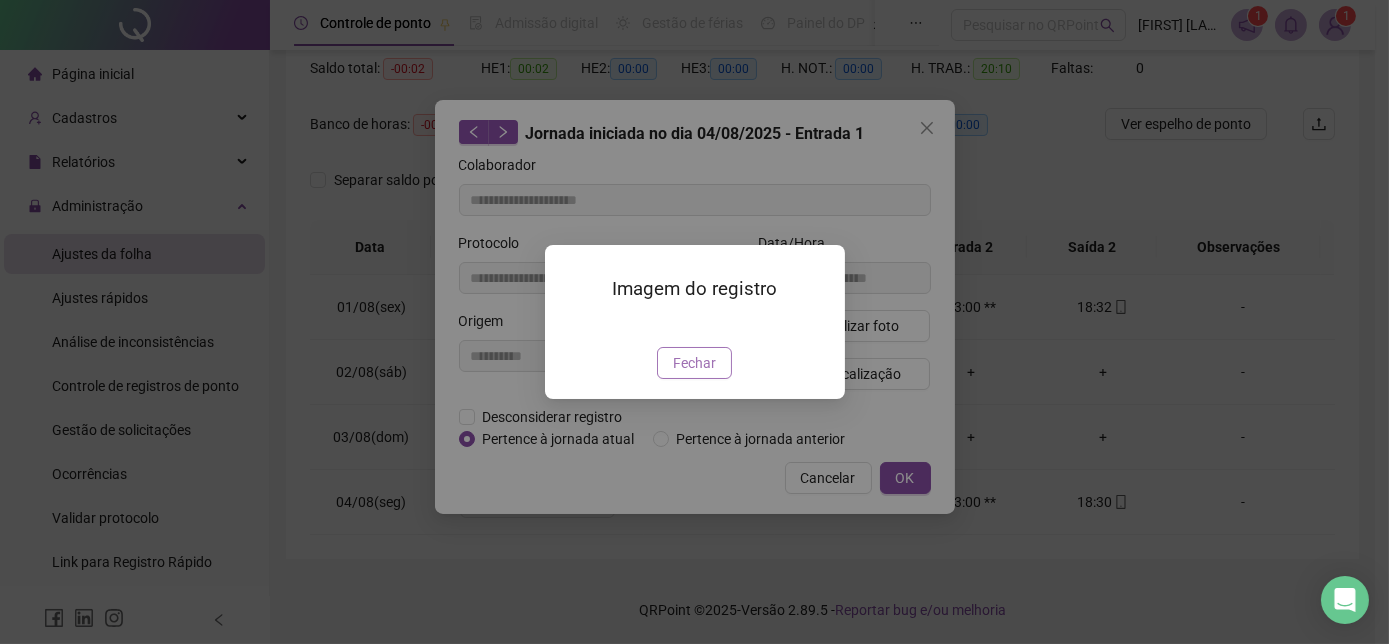 click on "Fechar" at bounding box center [694, 363] 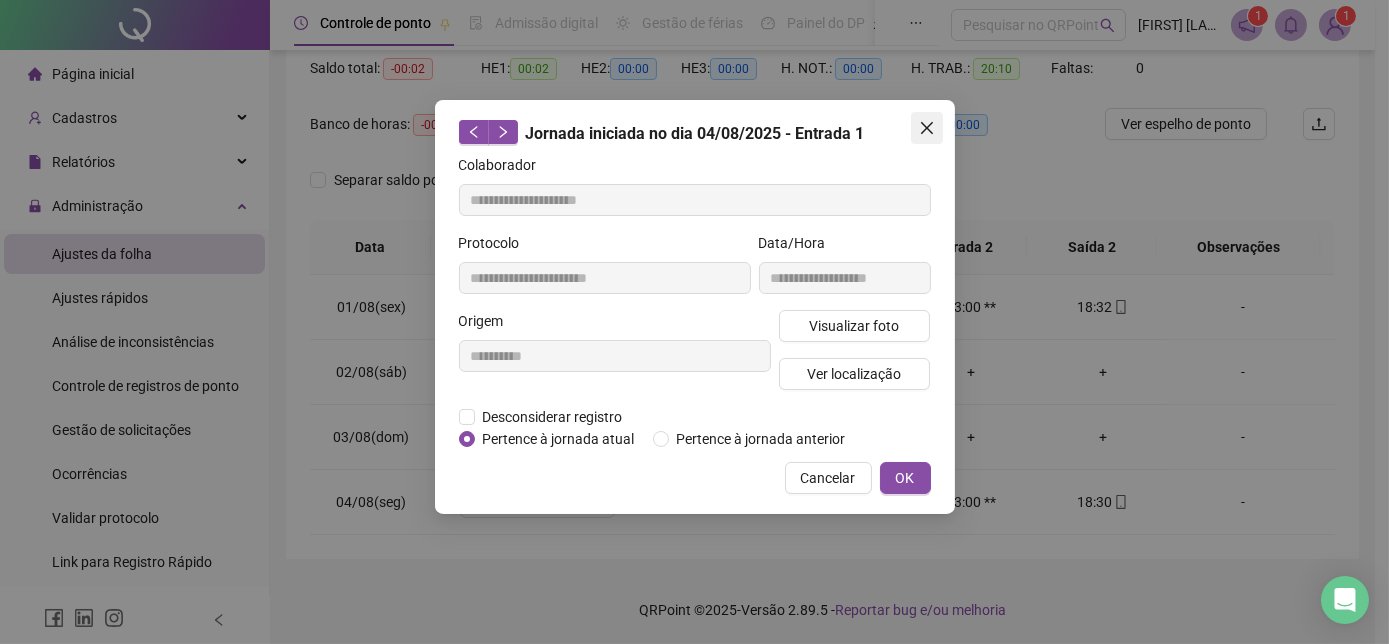 click 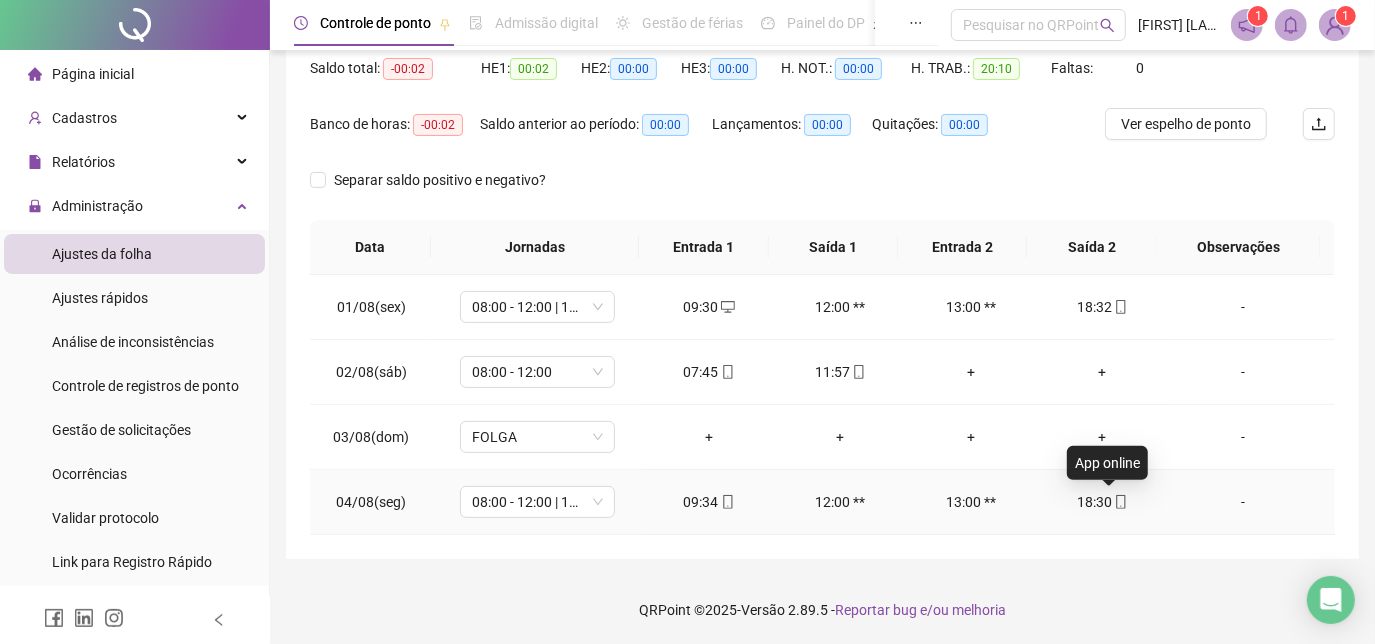 click 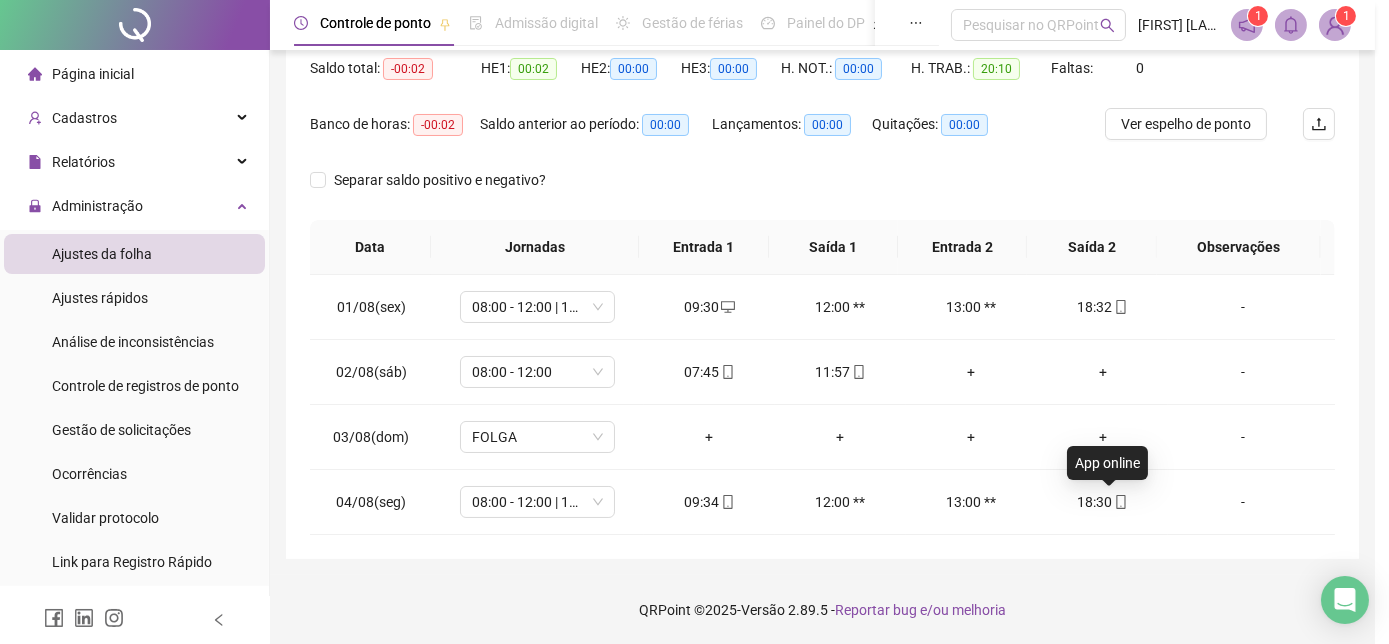 type on "**********" 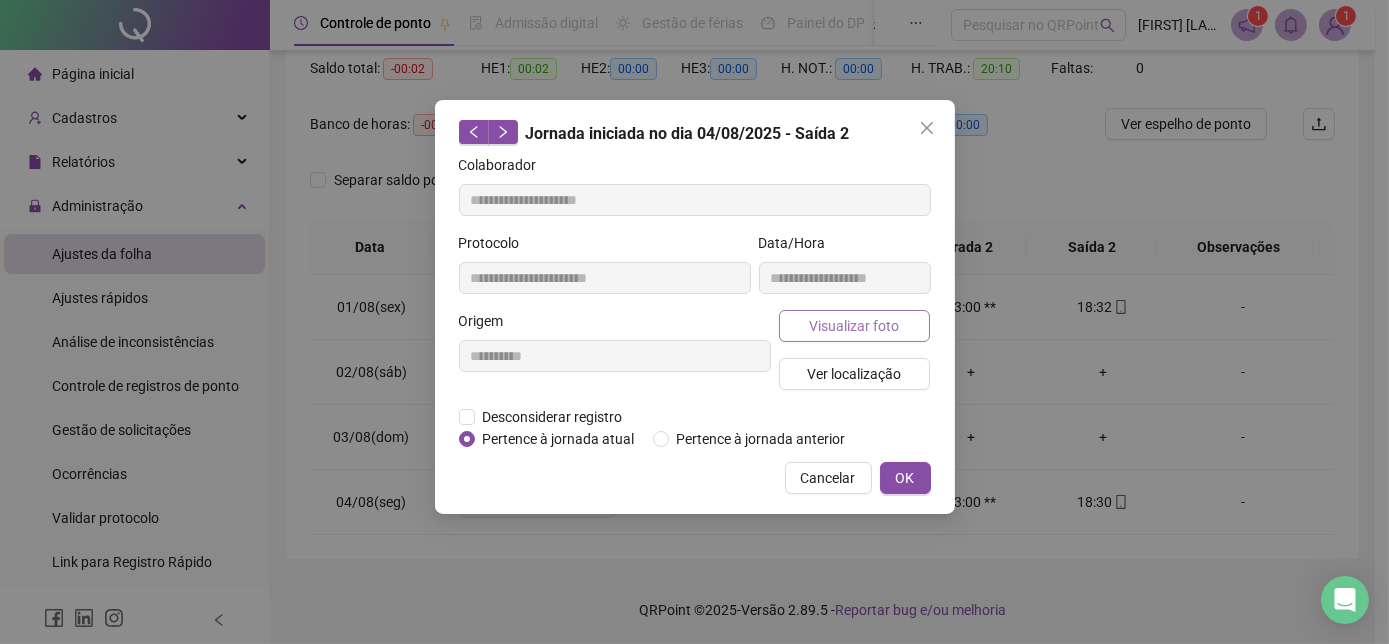 click on "Visualizar foto" at bounding box center (854, 326) 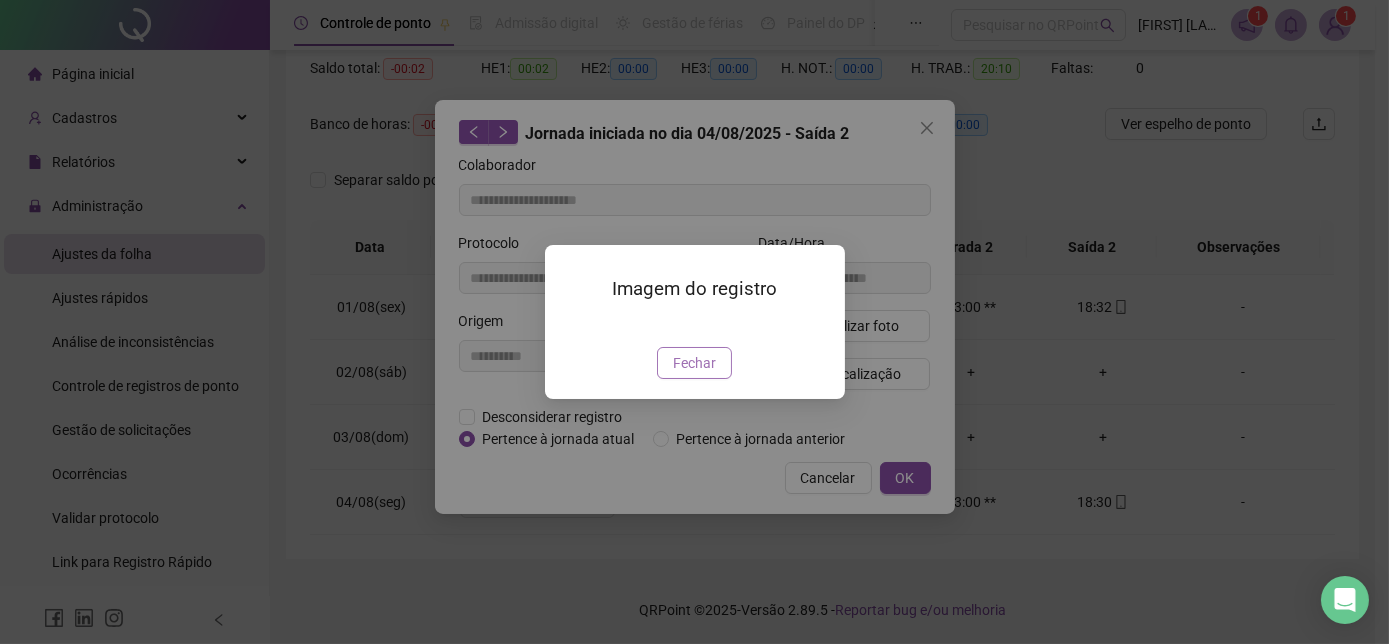 click on "Fechar" at bounding box center (694, 363) 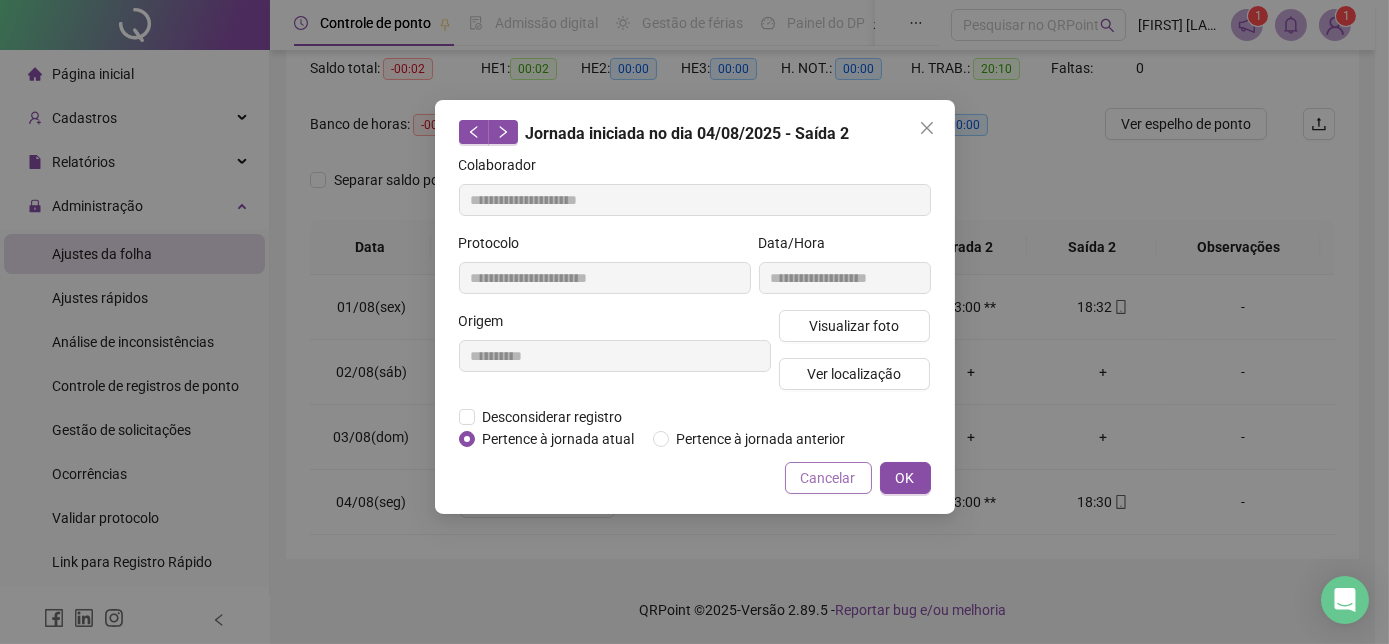 click on "Cancelar" at bounding box center [828, 478] 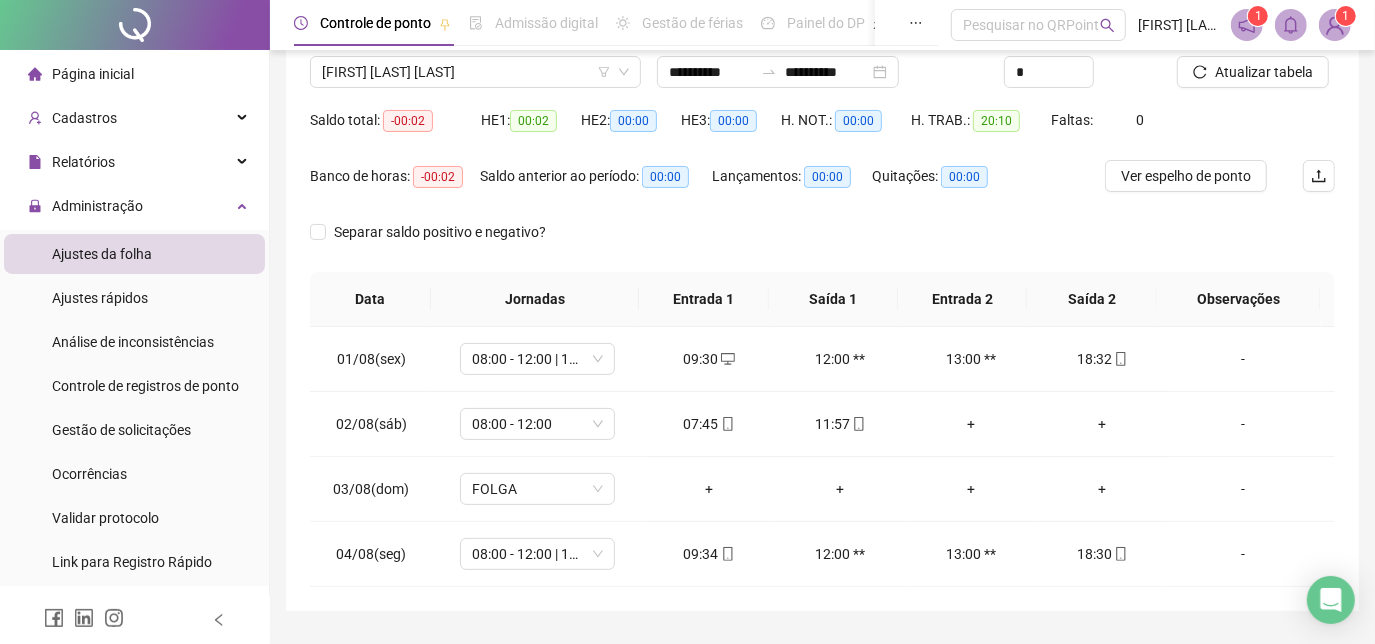 scroll, scrollTop: 210, scrollLeft: 0, axis: vertical 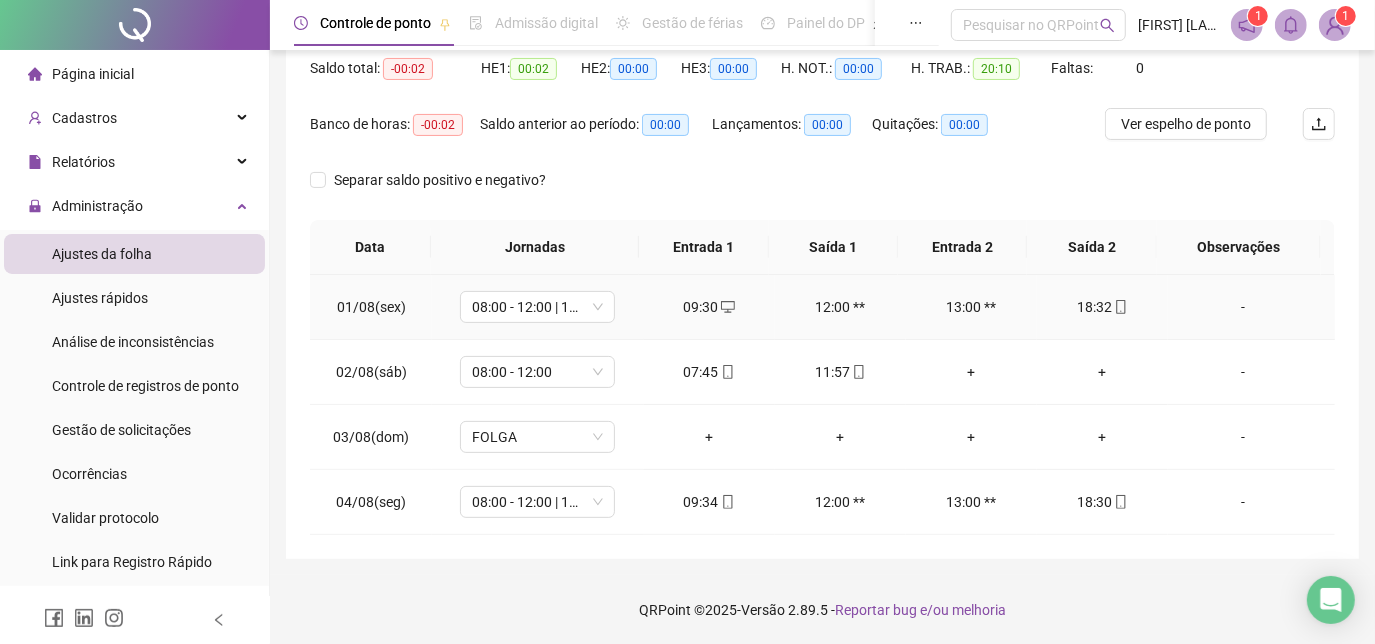 click 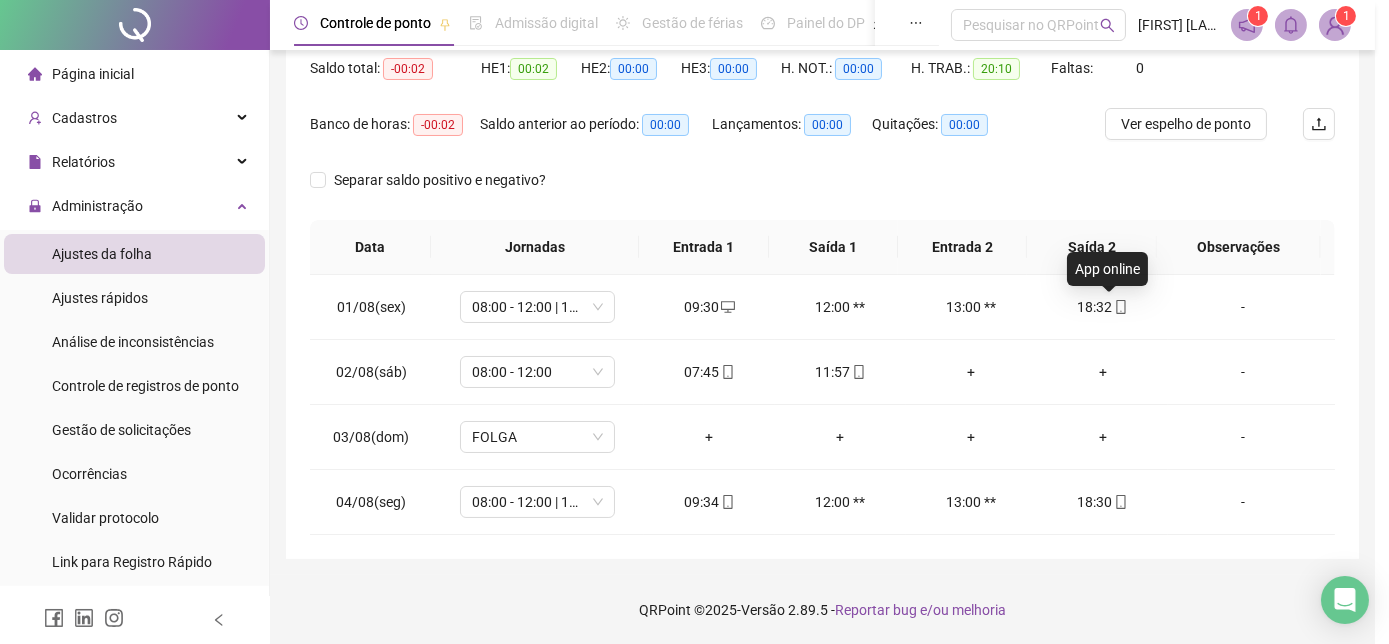 type on "**********" 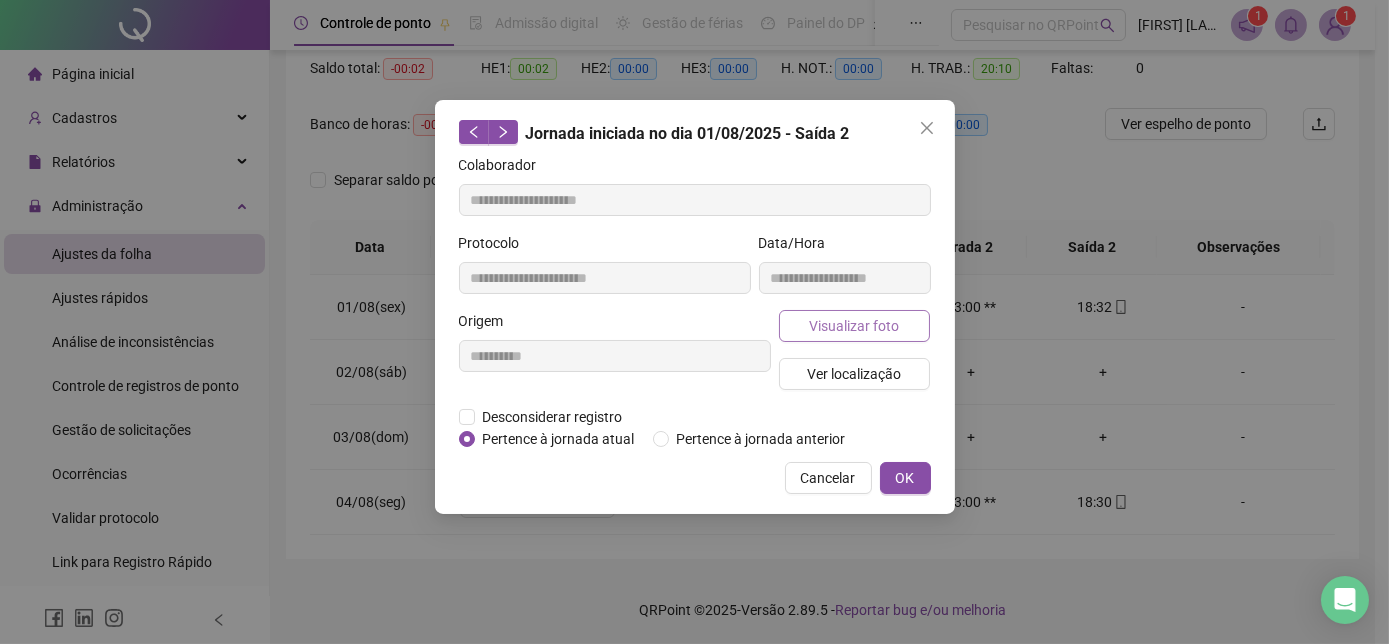 click on "Visualizar foto" at bounding box center (854, 326) 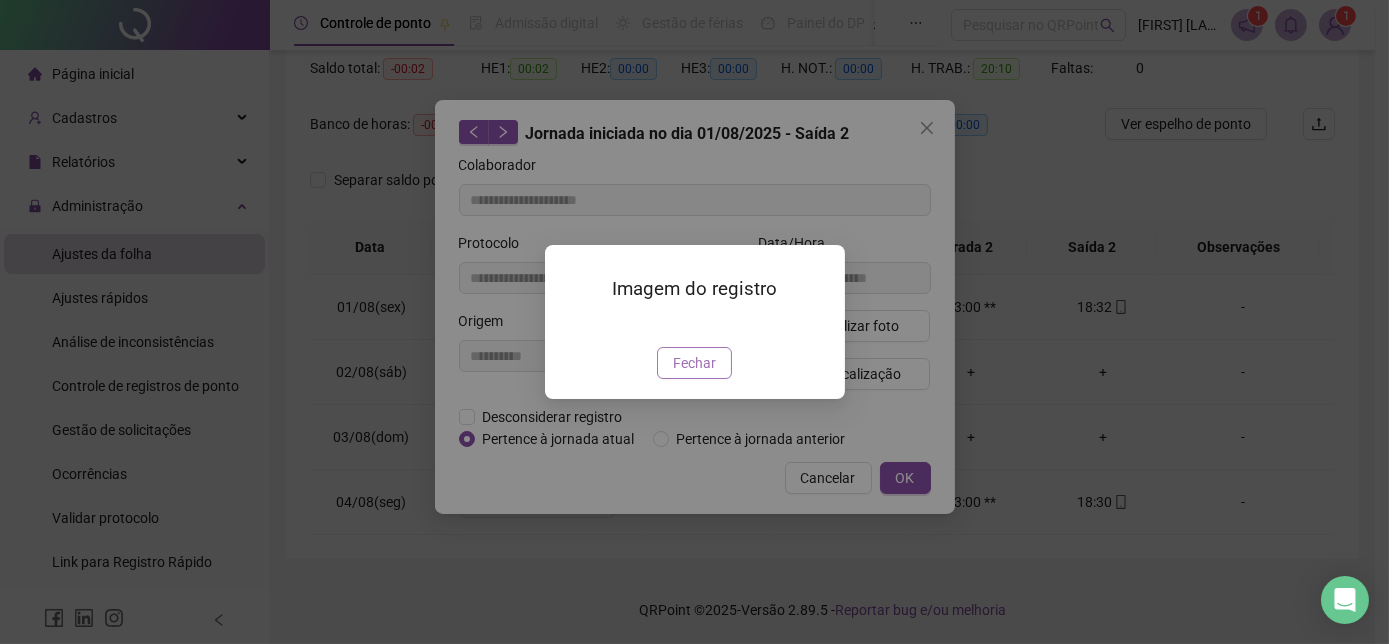 click on "Fechar" at bounding box center [694, 363] 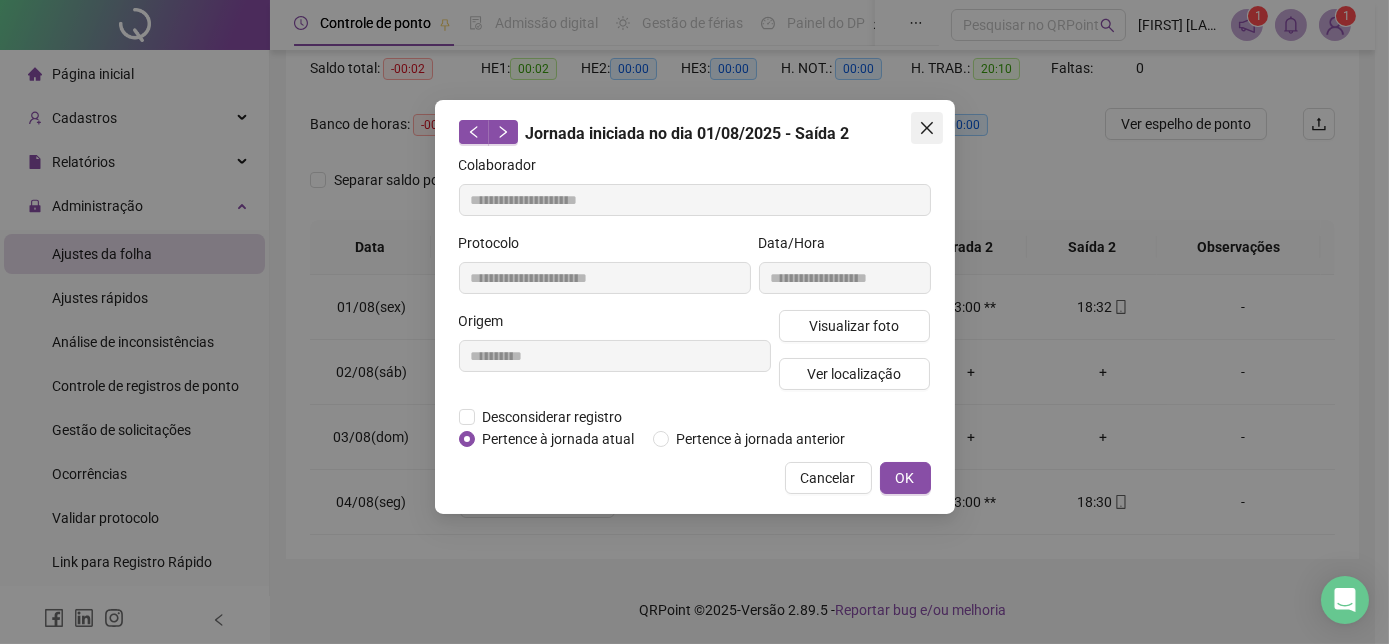 click 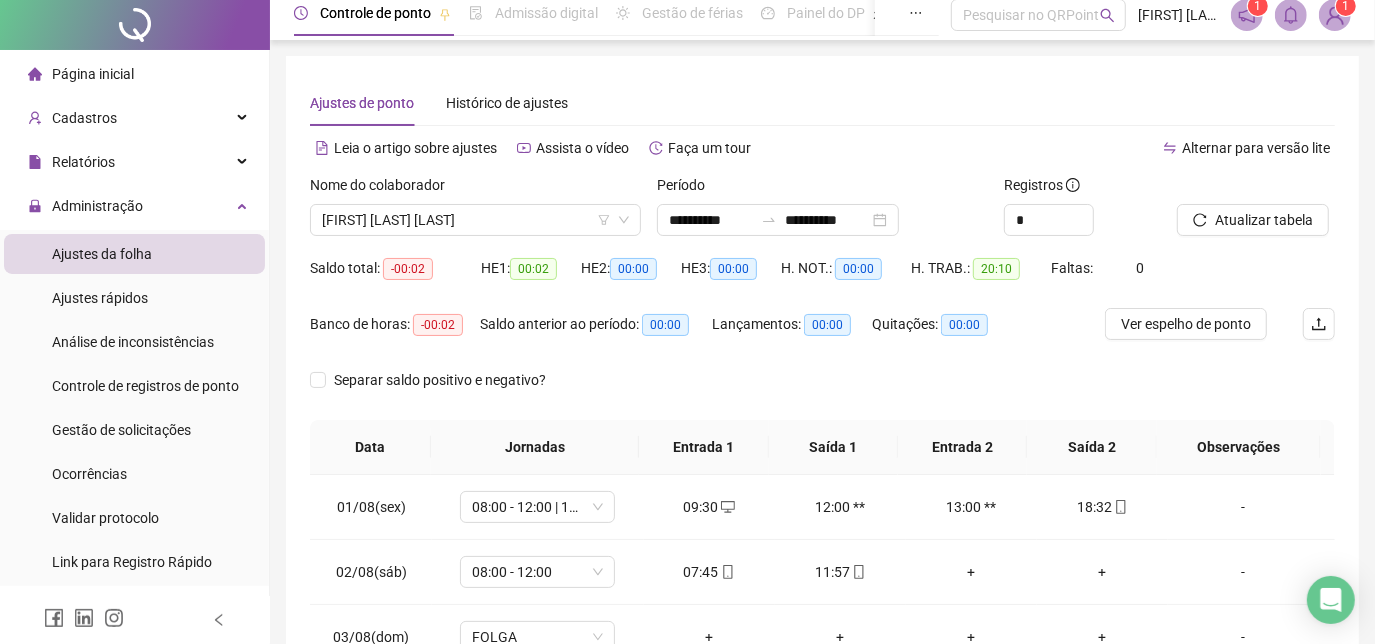 scroll, scrollTop: 0, scrollLeft: 0, axis: both 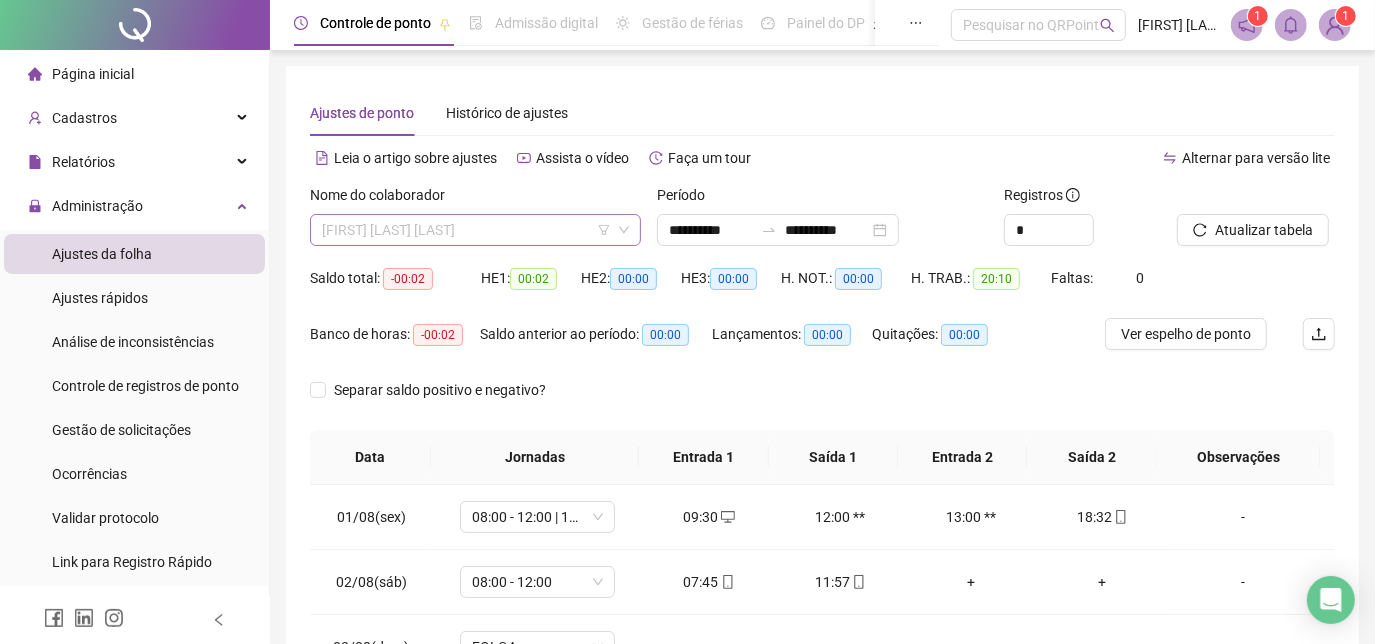 click on "[FIRST] [LAST] [LAST]" at bounding box center (475, 230) 